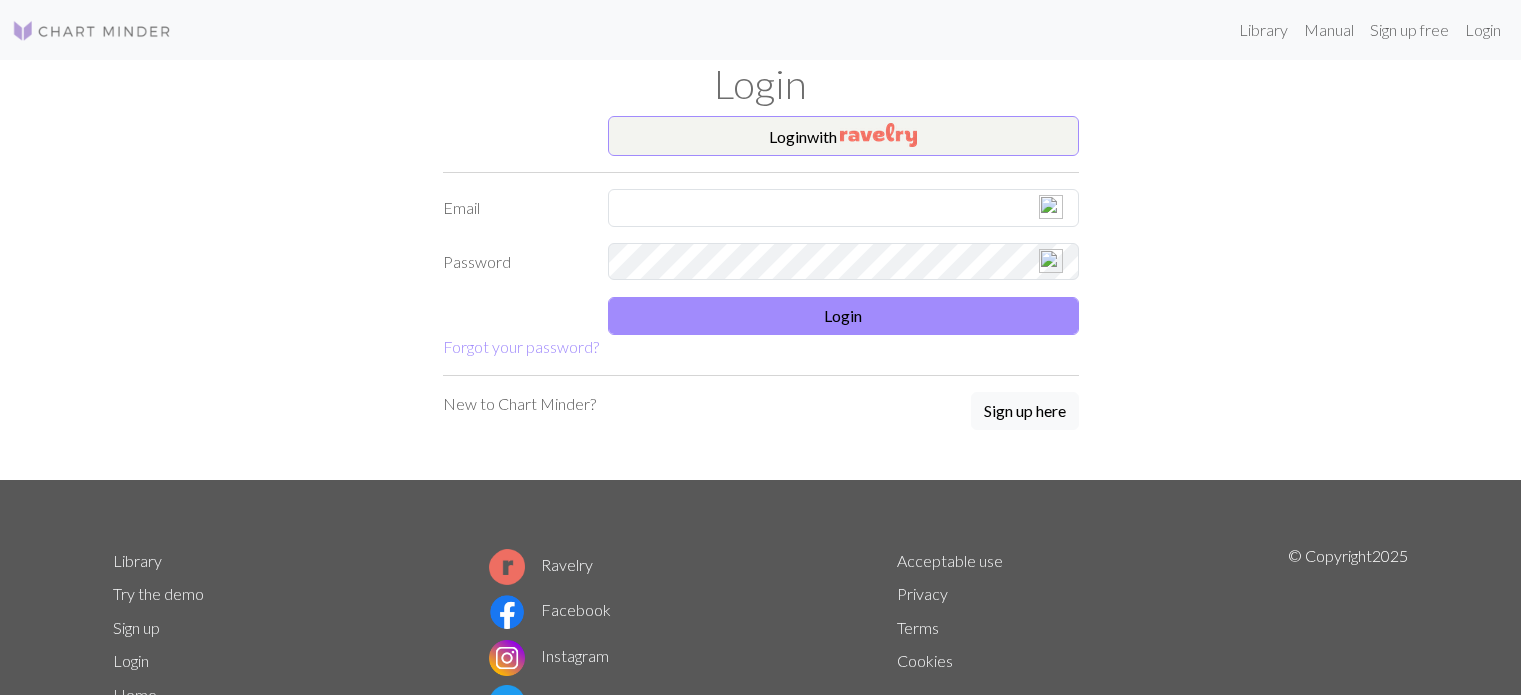 scroll, scrollTop: 0, scrollLeft: 0, axis: both 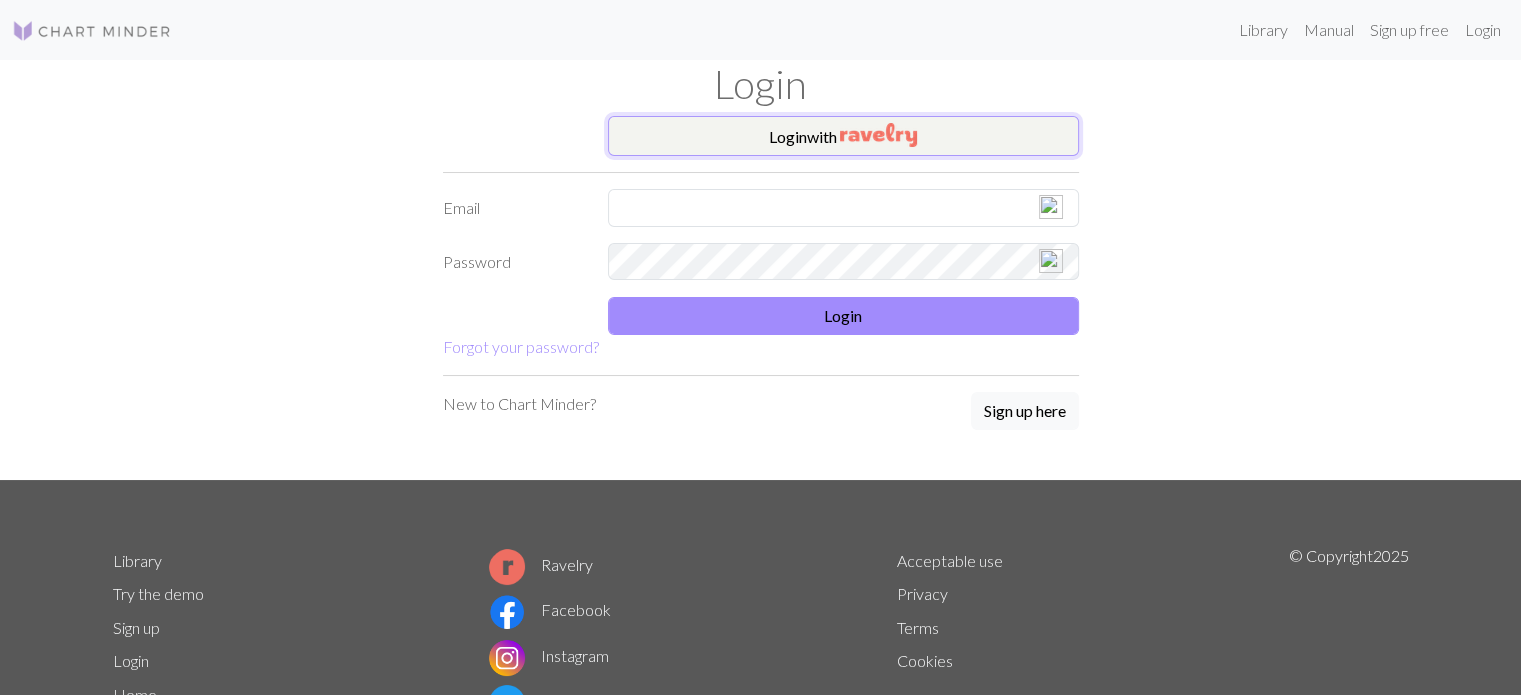 click on "Login  with" at bounding box center [843, 136] 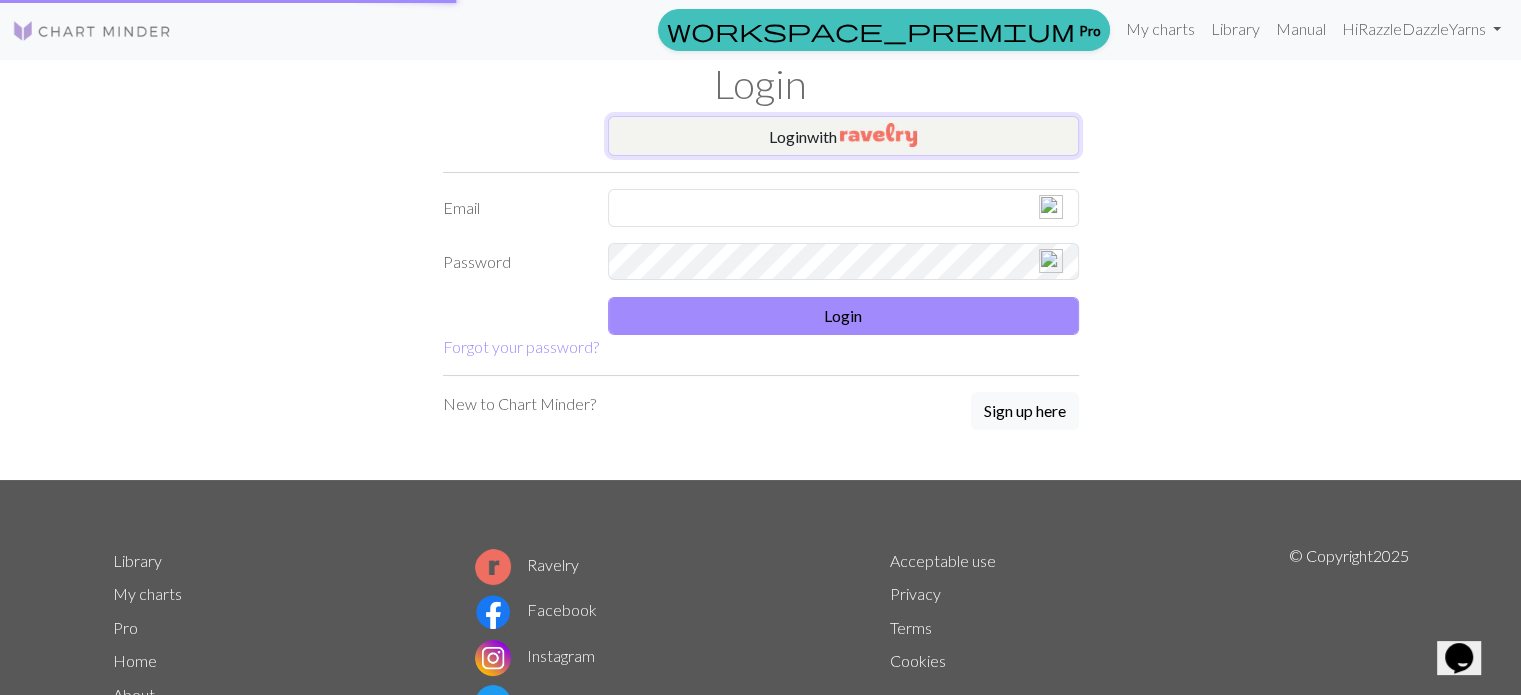 scroll, scrollTop: 0, scrollLeft: 0, axis: both 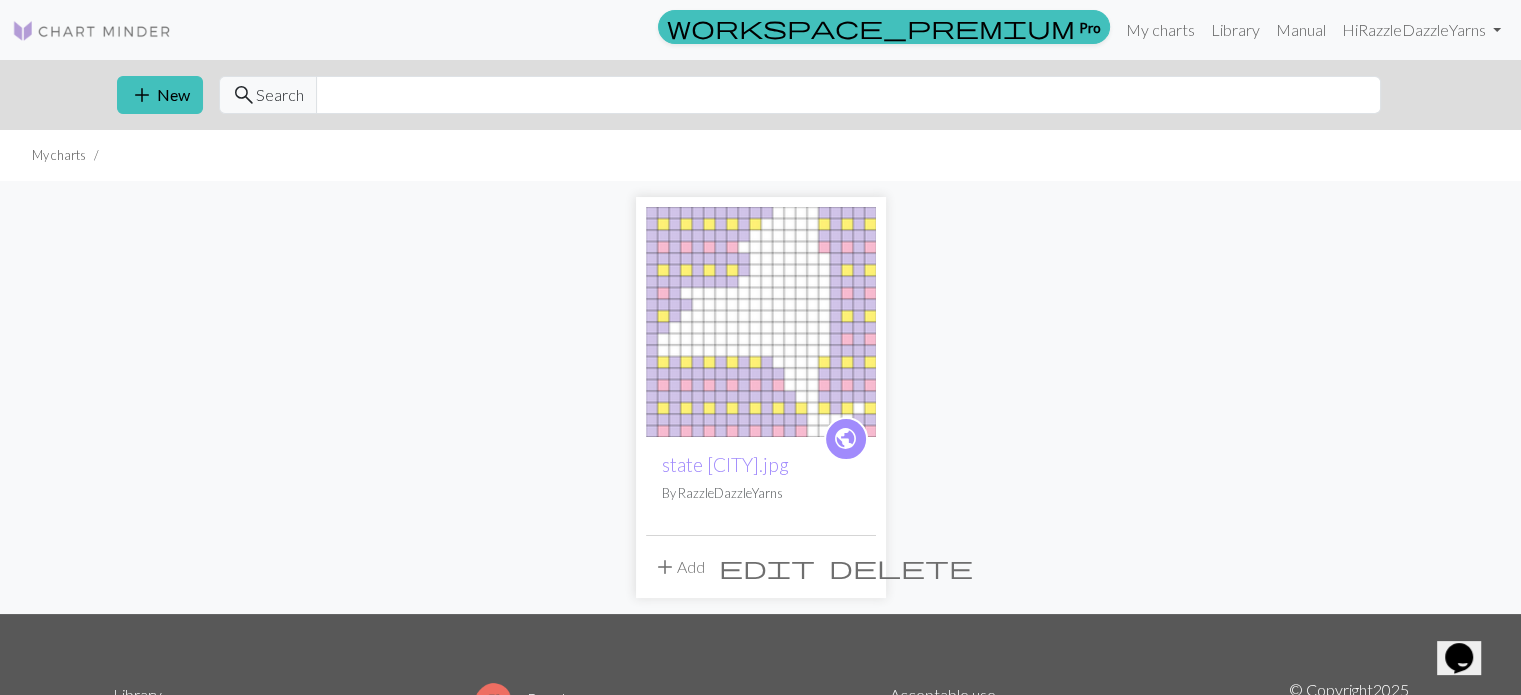 click on "delete" at bounding box center (901, 567) 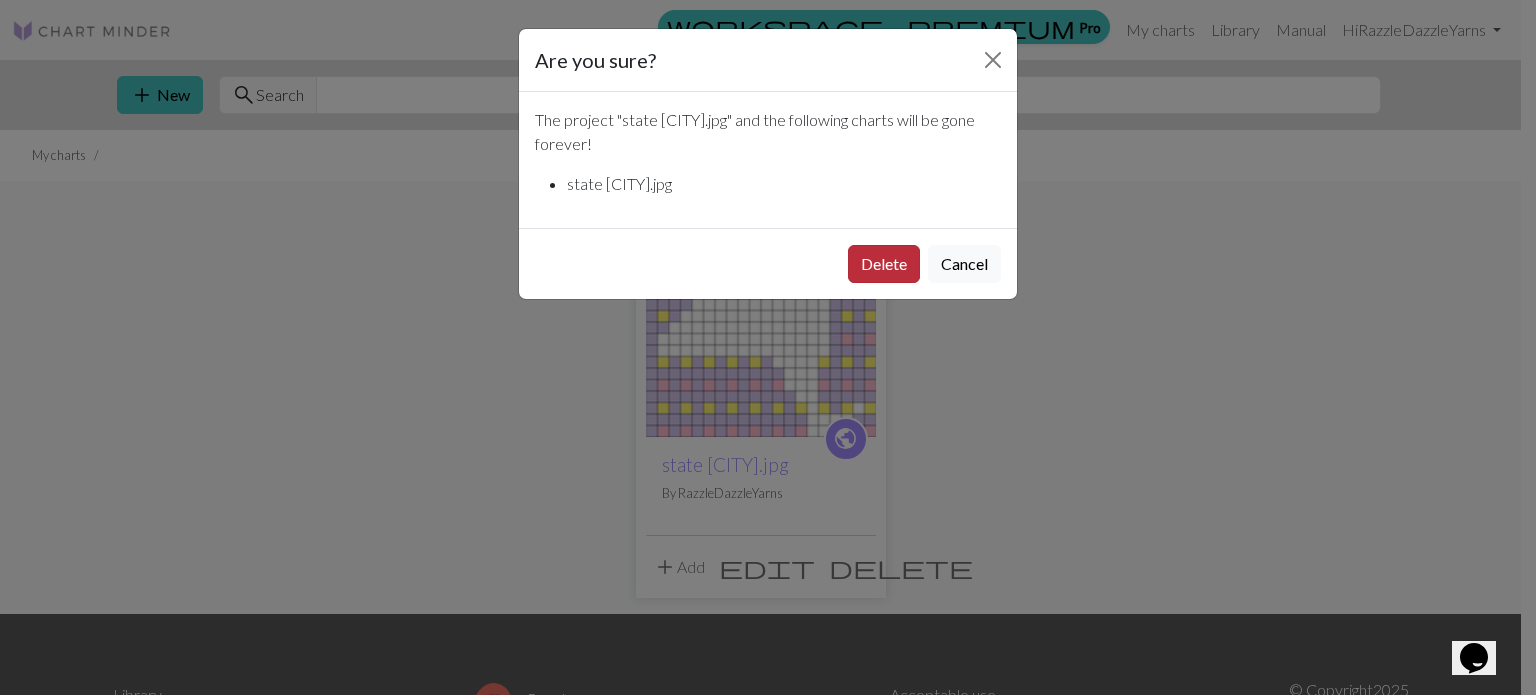 click on "Delete" at bounding box center [884, 264] 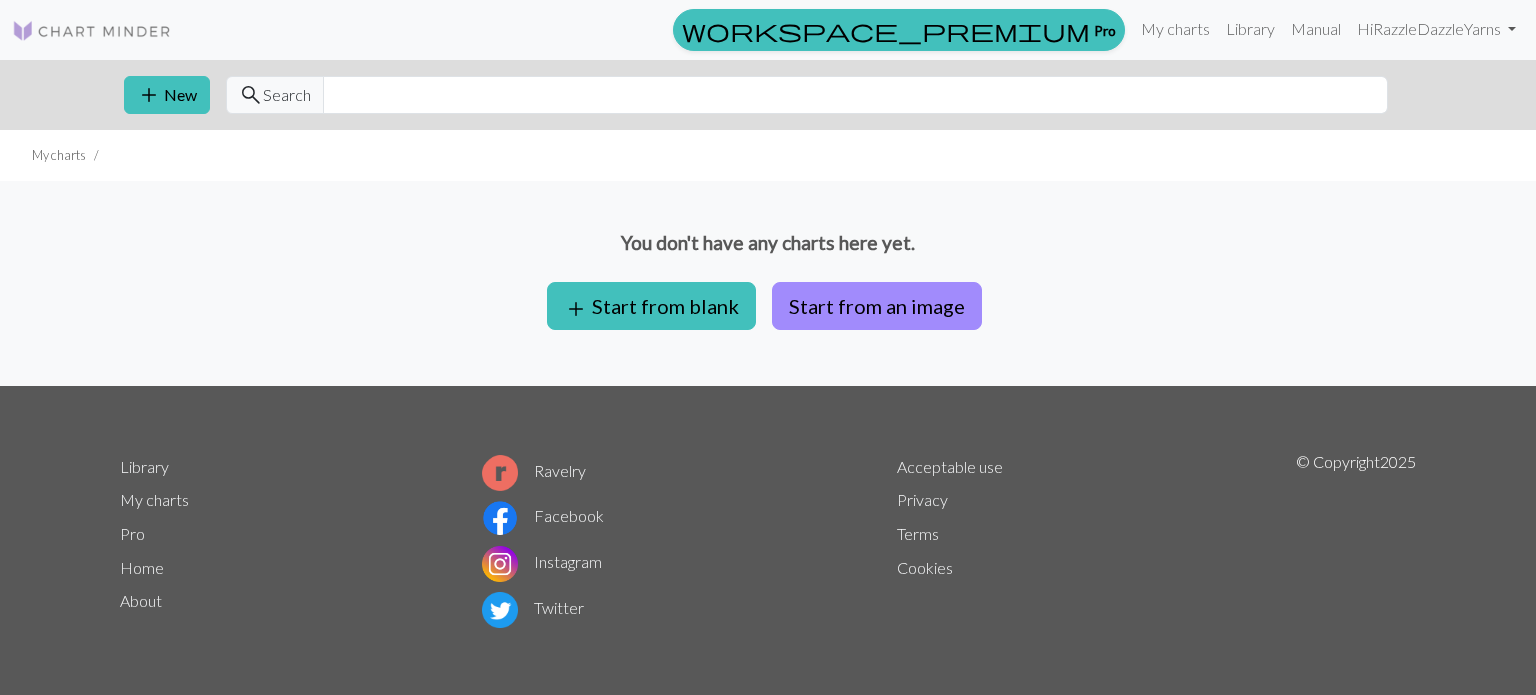 scroll, scrollTop: 0, scrollLeft: 0, axis: both 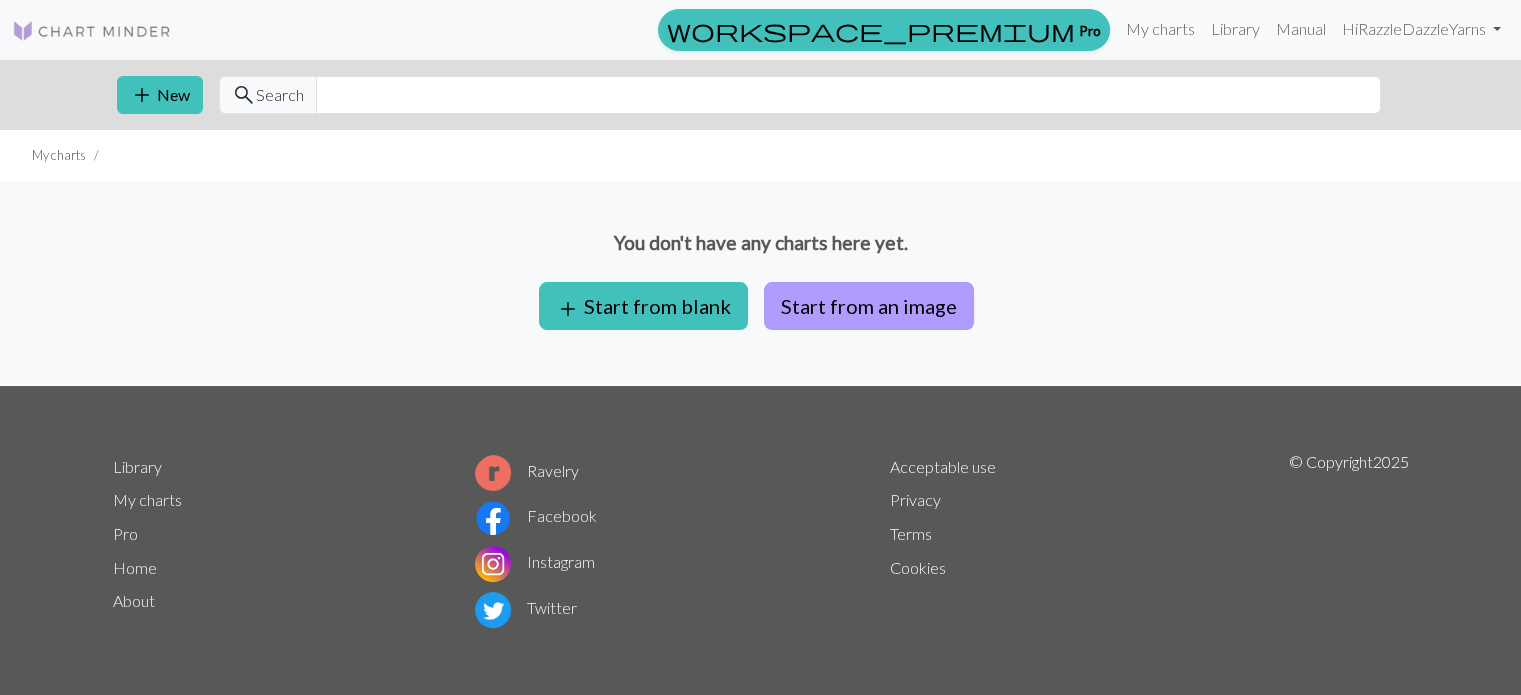 click on "Start from an image" at bounding box center (869, 306) 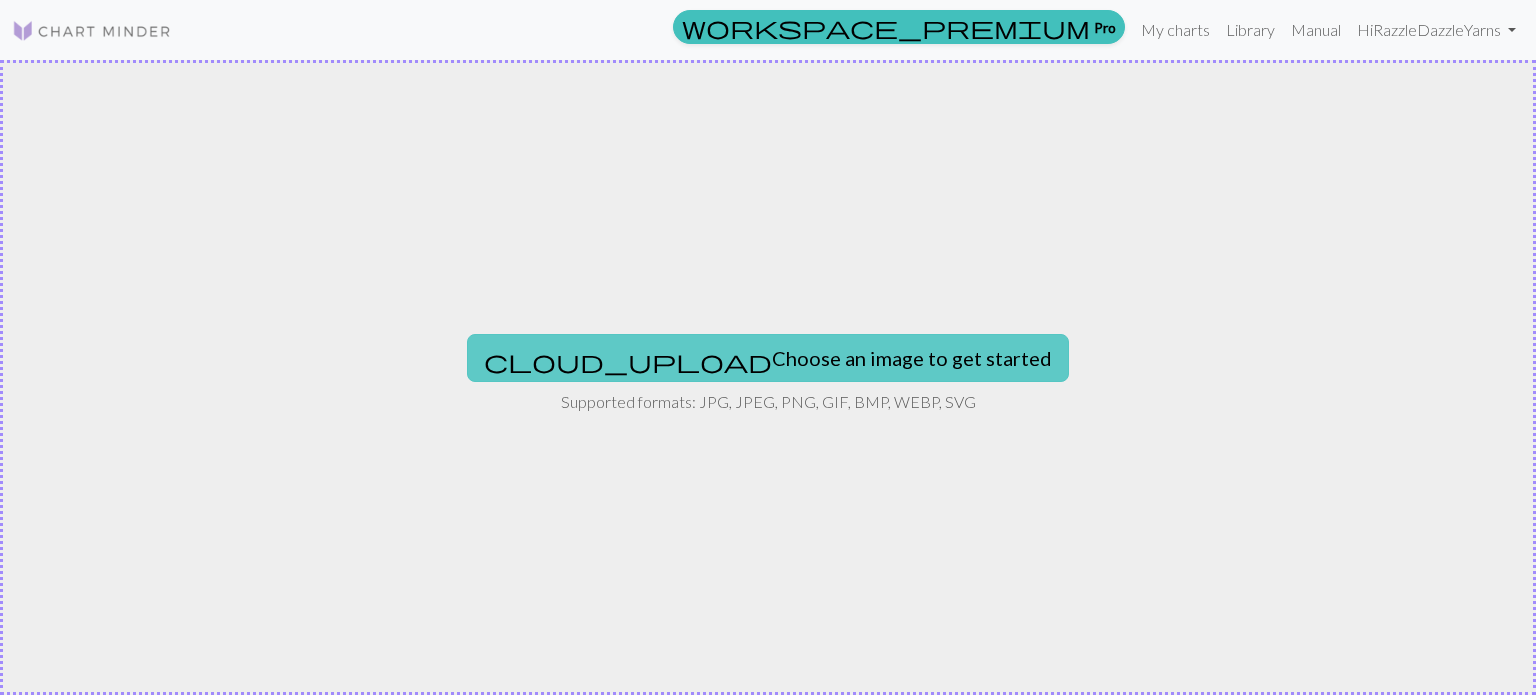 click on "cloud_upload  Choose an image to get started" at bounding box center (768, 358) 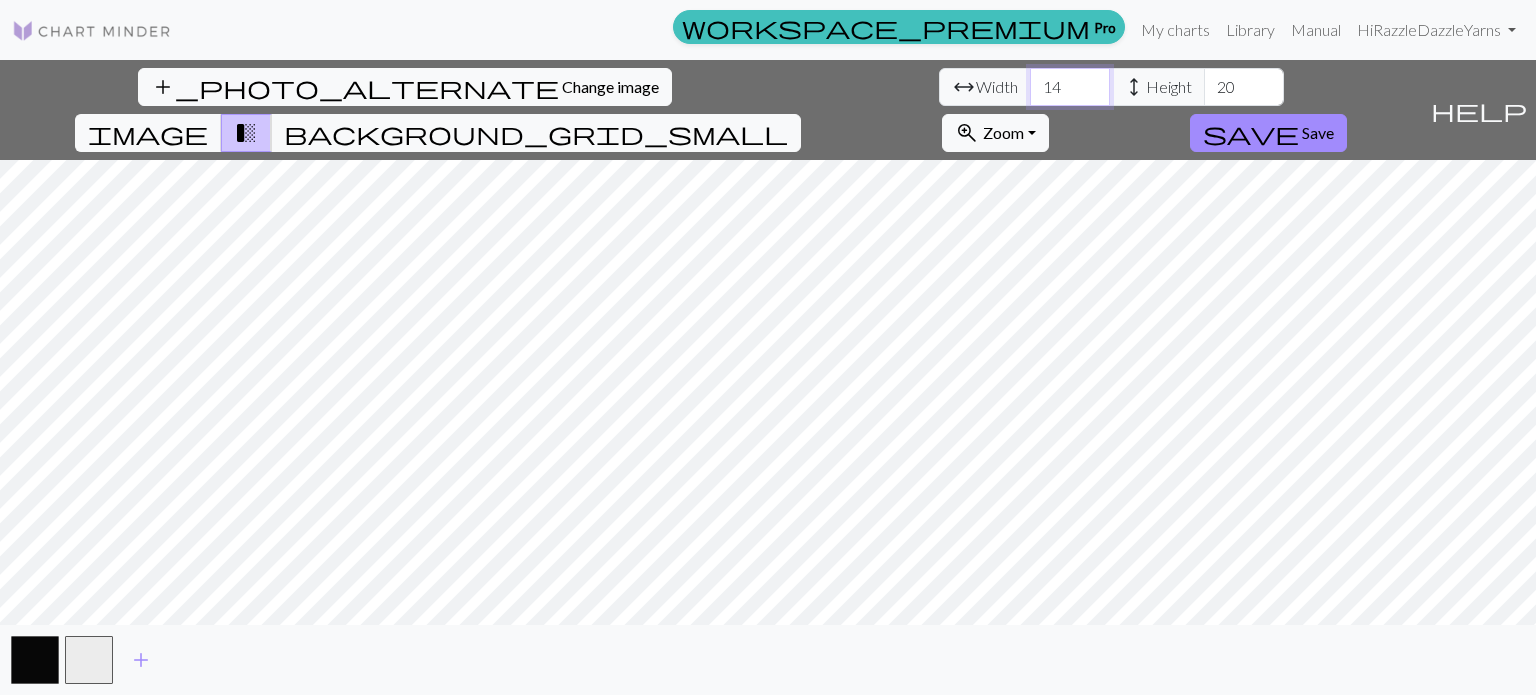 click on "14" at bounding box center [1070, 87] 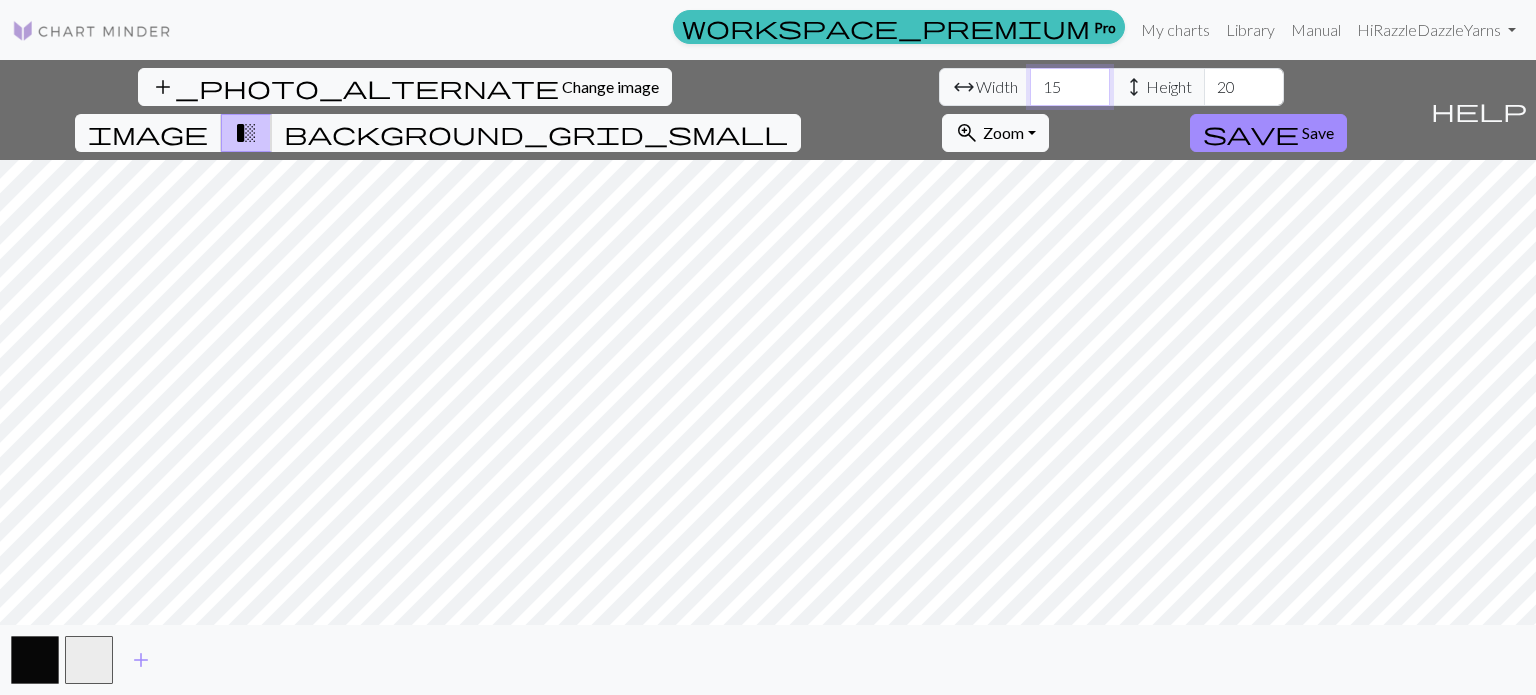 click on "15" at bounding box center (1070, 87) 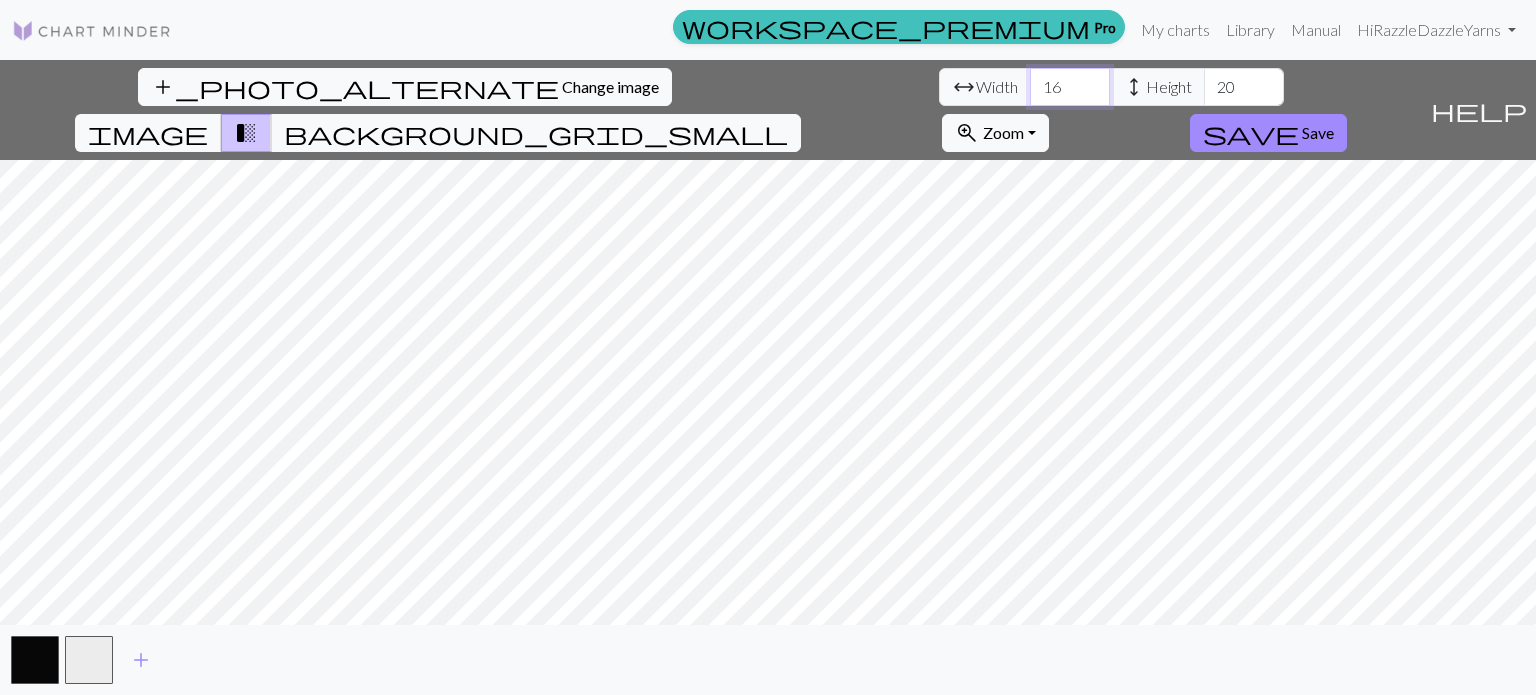 click on "16" at bounding box center (1070, 87) 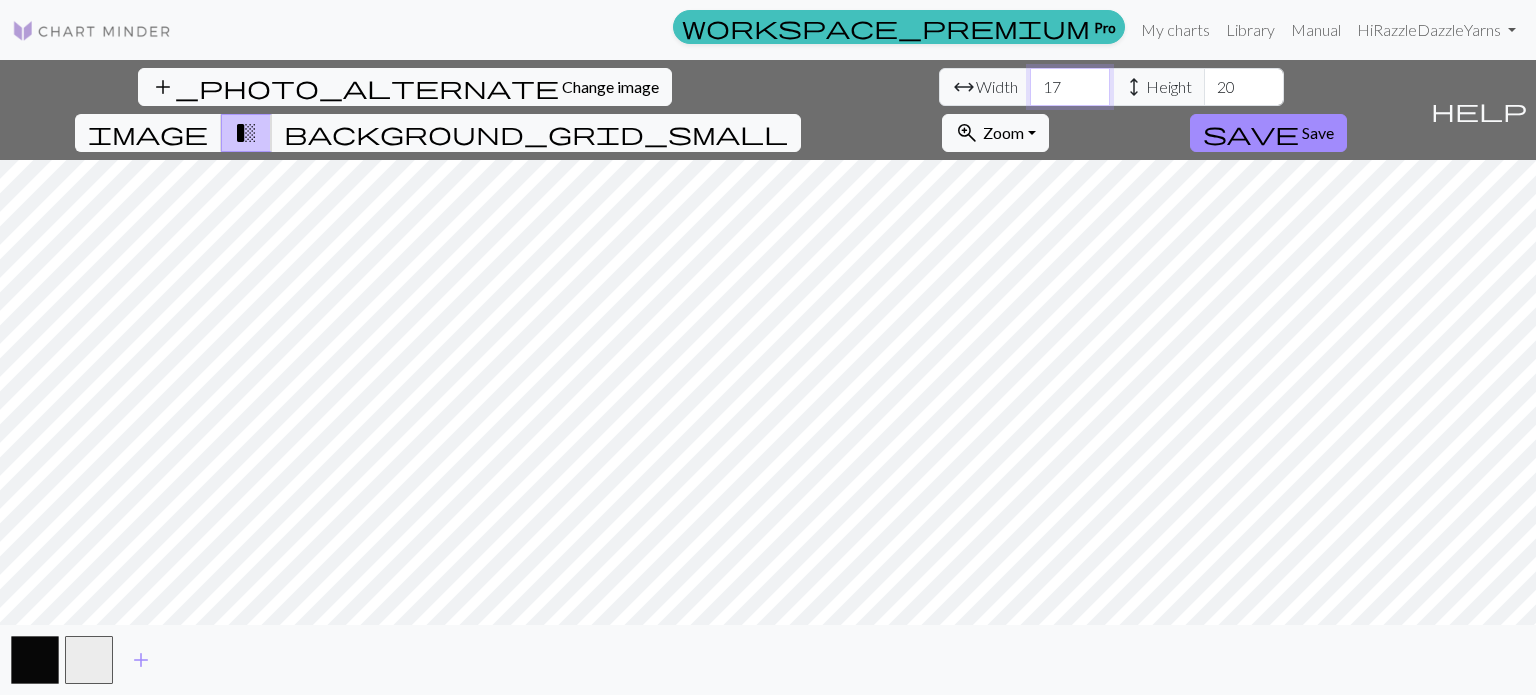 click on "17" at bounding box center (1070, 87) 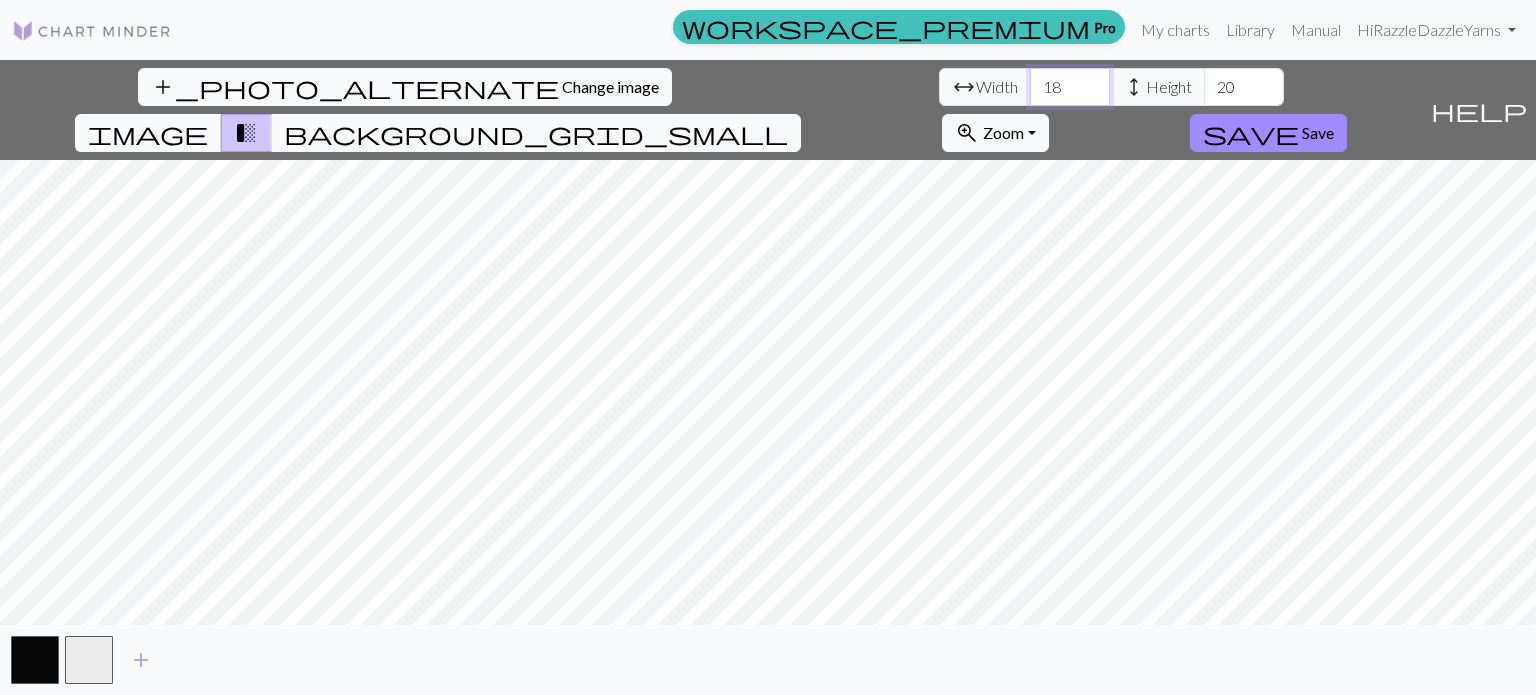 click on "18" at bounding box center [1070, 87] 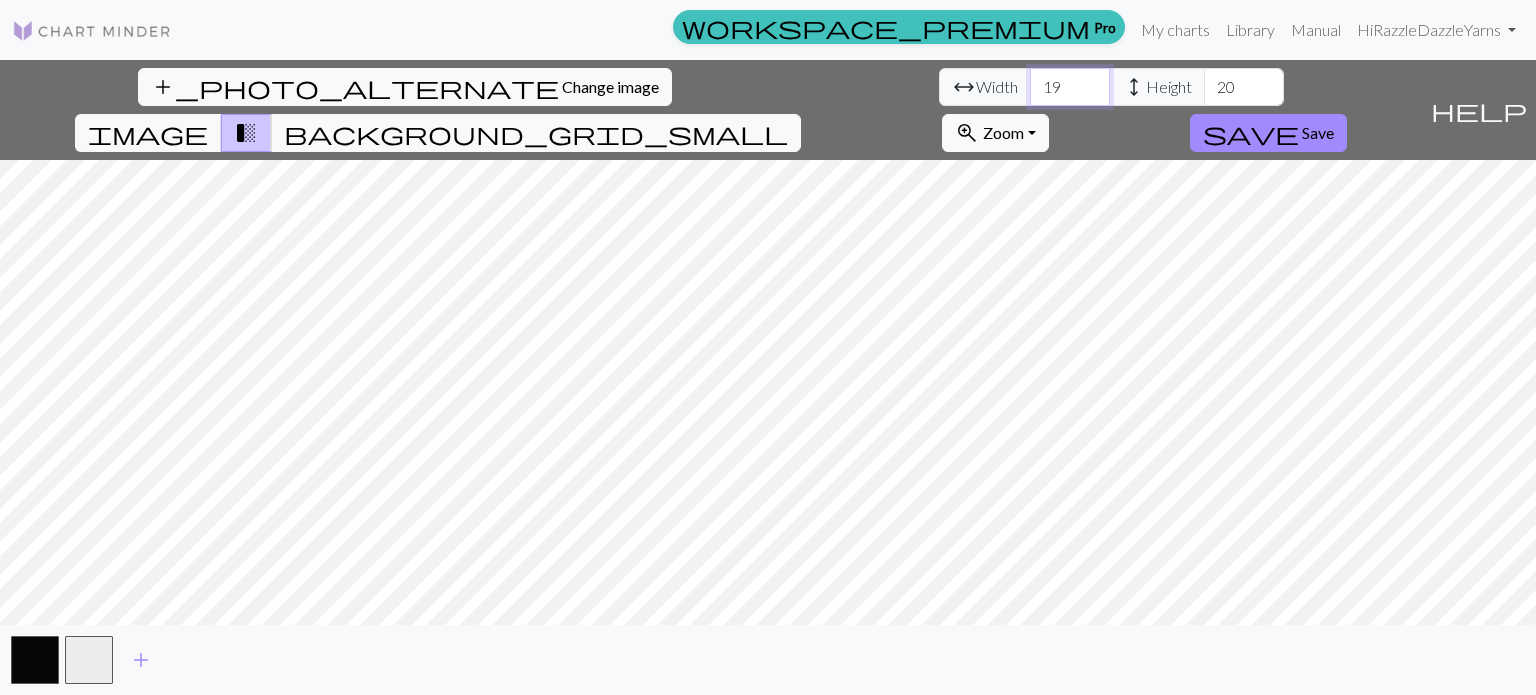 type on "19" 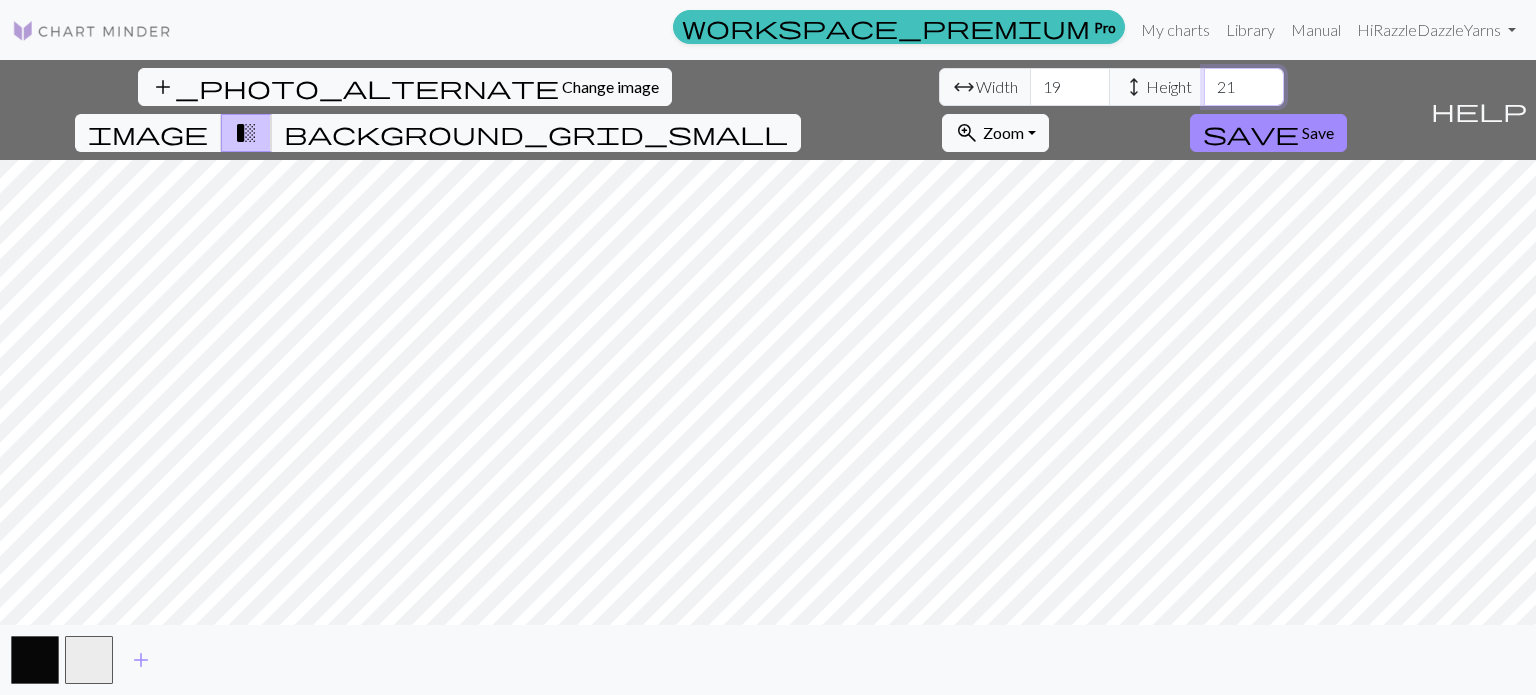 click on "21" at bounding box center [1244, 87] 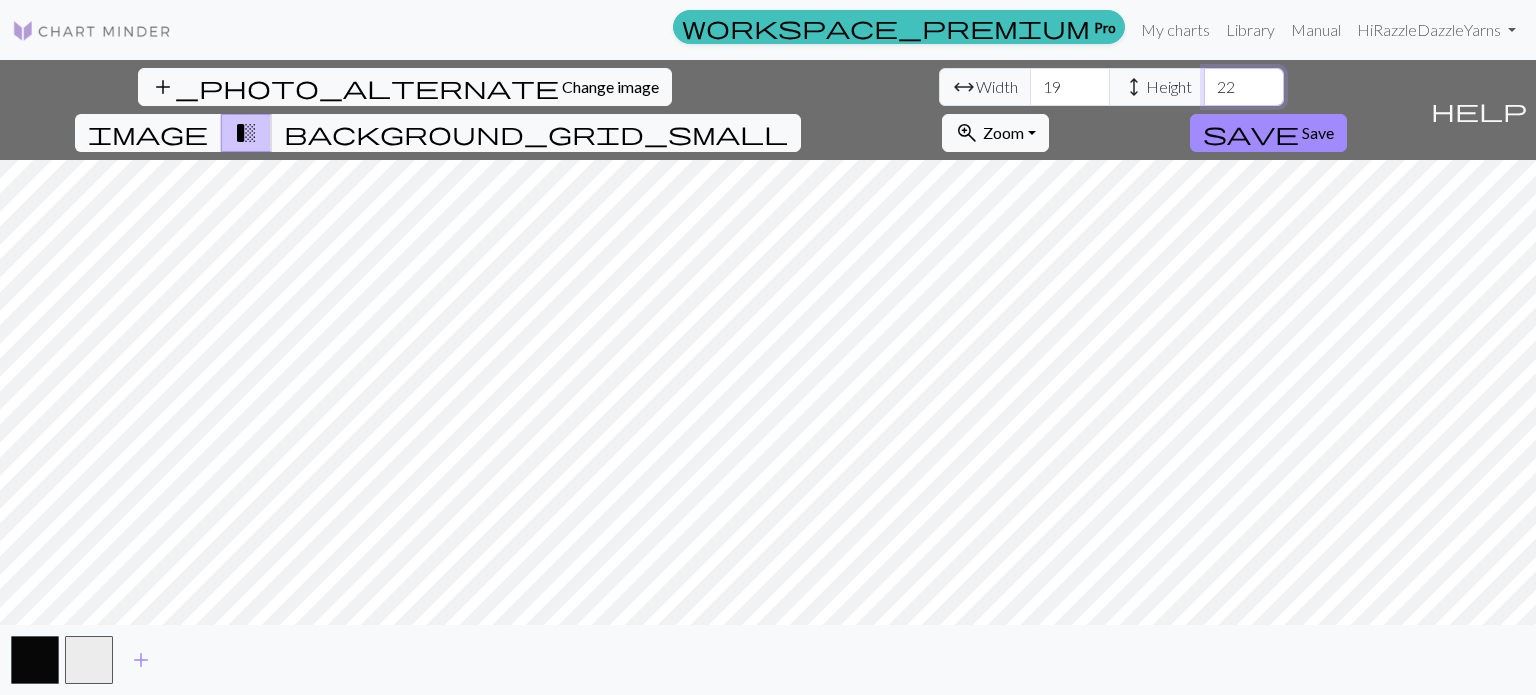 click on "22" at bounding box center (1244, 87) 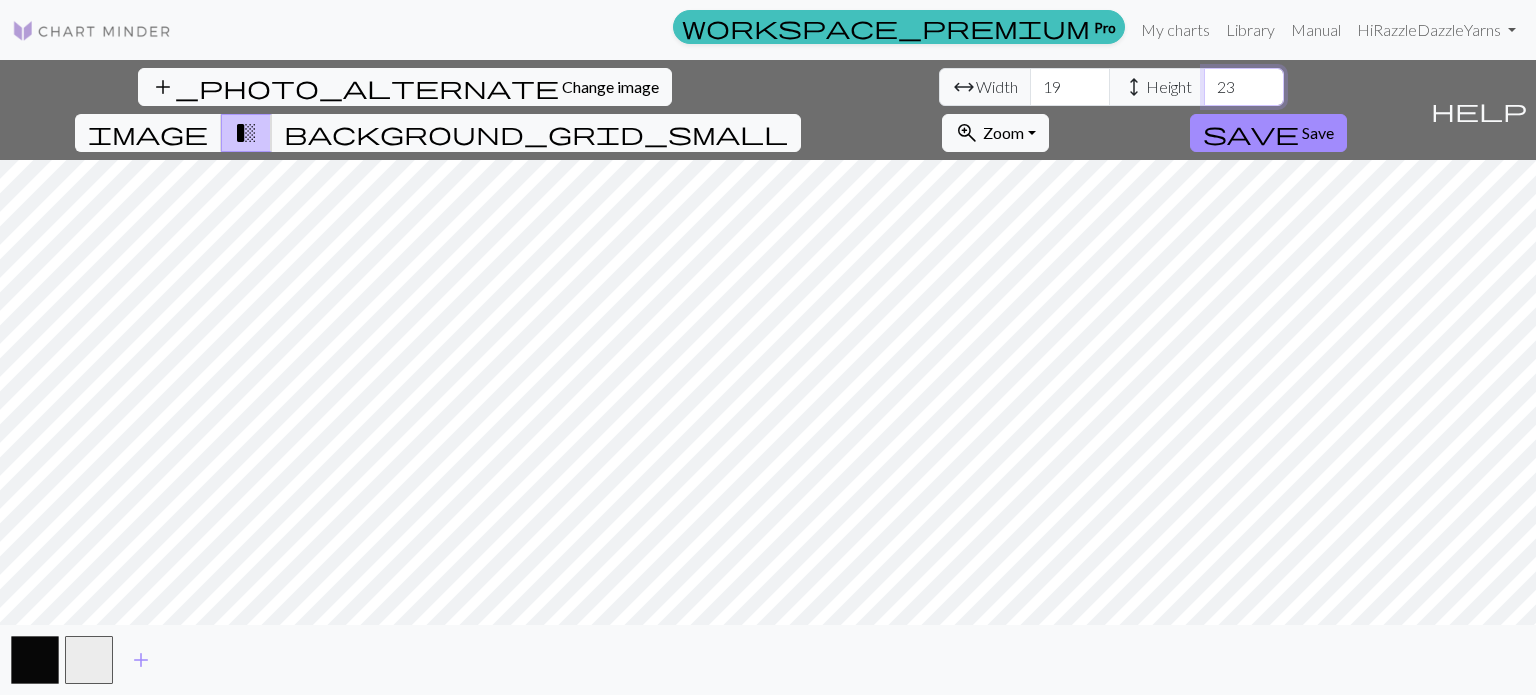 type on "23" 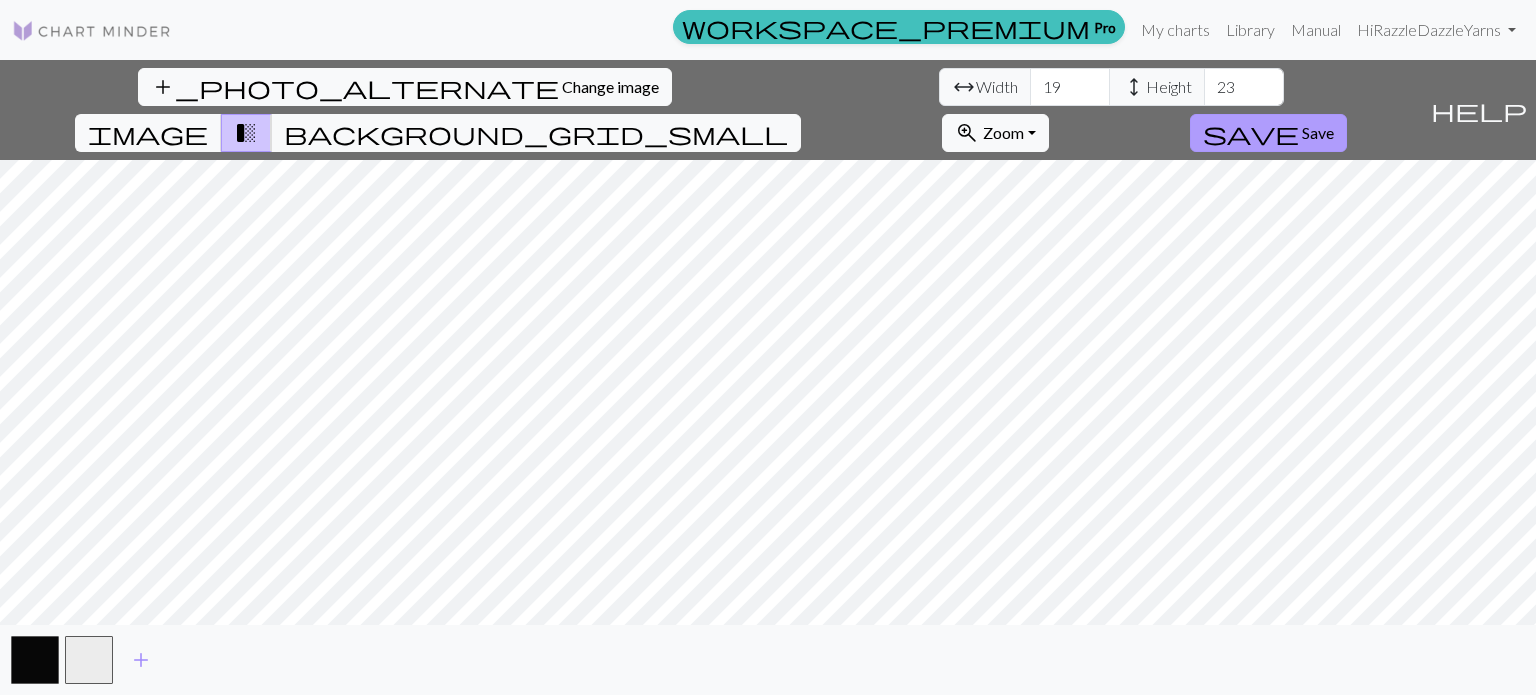 click on "save" at bounding box center (1251, 133) 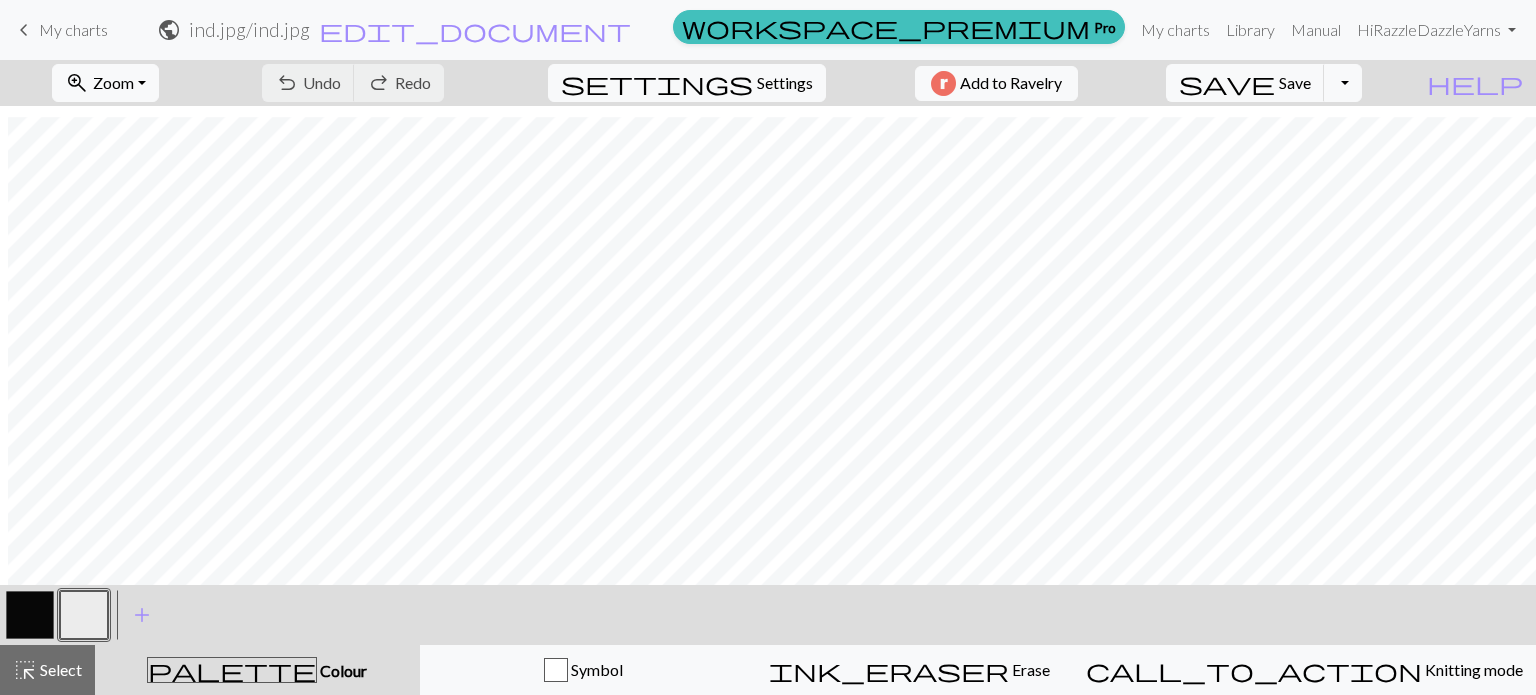 scroll, scrollTop: 23, scrollLeft: 8, axis: both 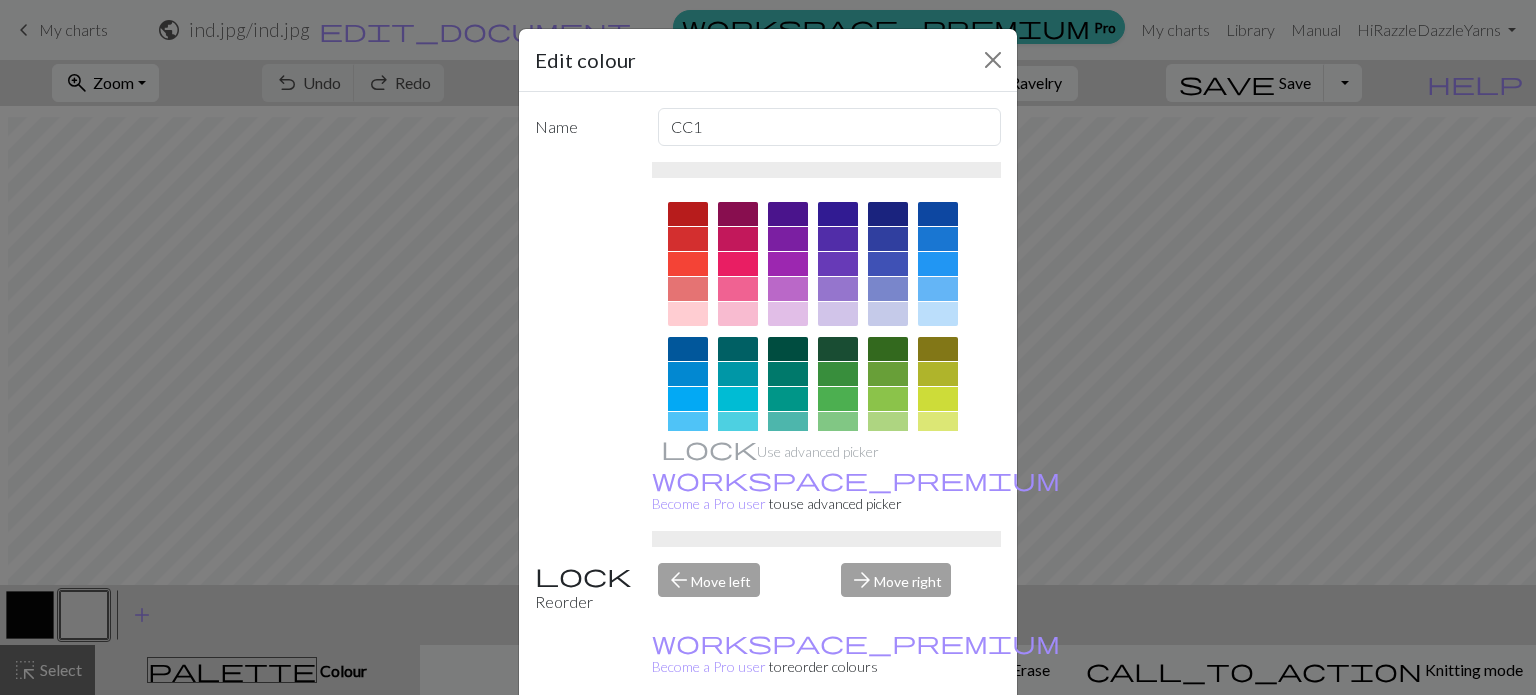 click on "Edit colour Name CC1 Use advanced picker workspace_premium Become a Pro user   to  use advanced picker Reorder arrow_back Move left arrow_forward Move right workspace_premium Become a Pro user   to  reorder colours Delete Done Cancel" at bounding box center [768, 347] 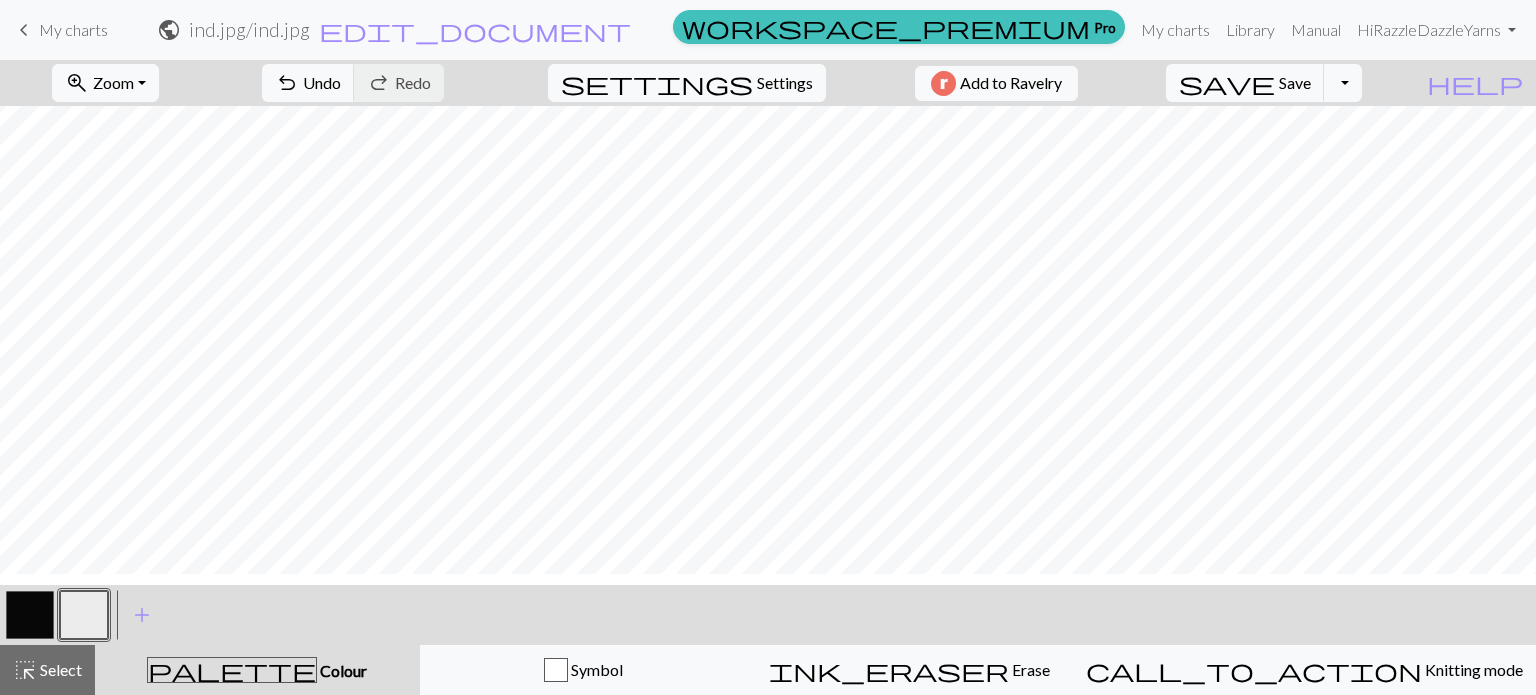 scroll, scrollTop: 238, scrollLeft: 0, axis: vertical 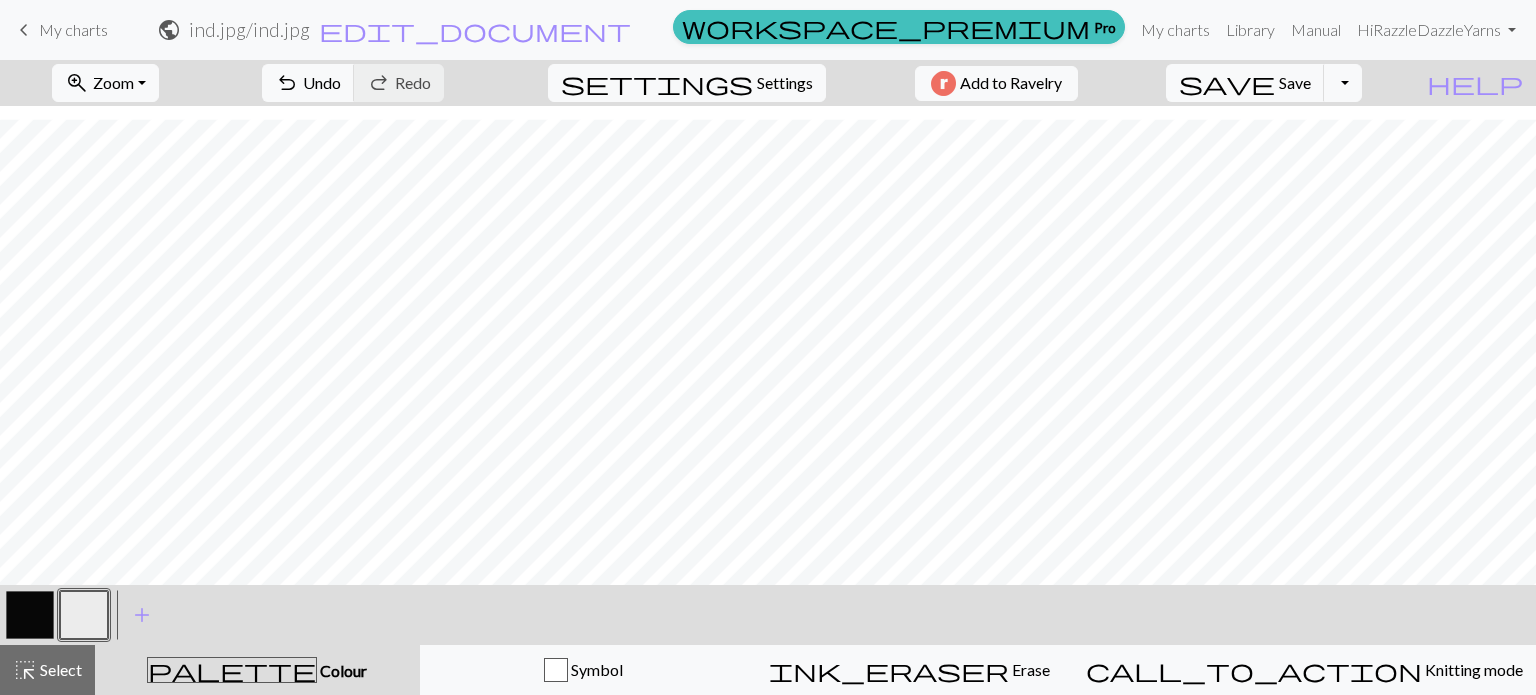 click at bounding box center (30, 615) 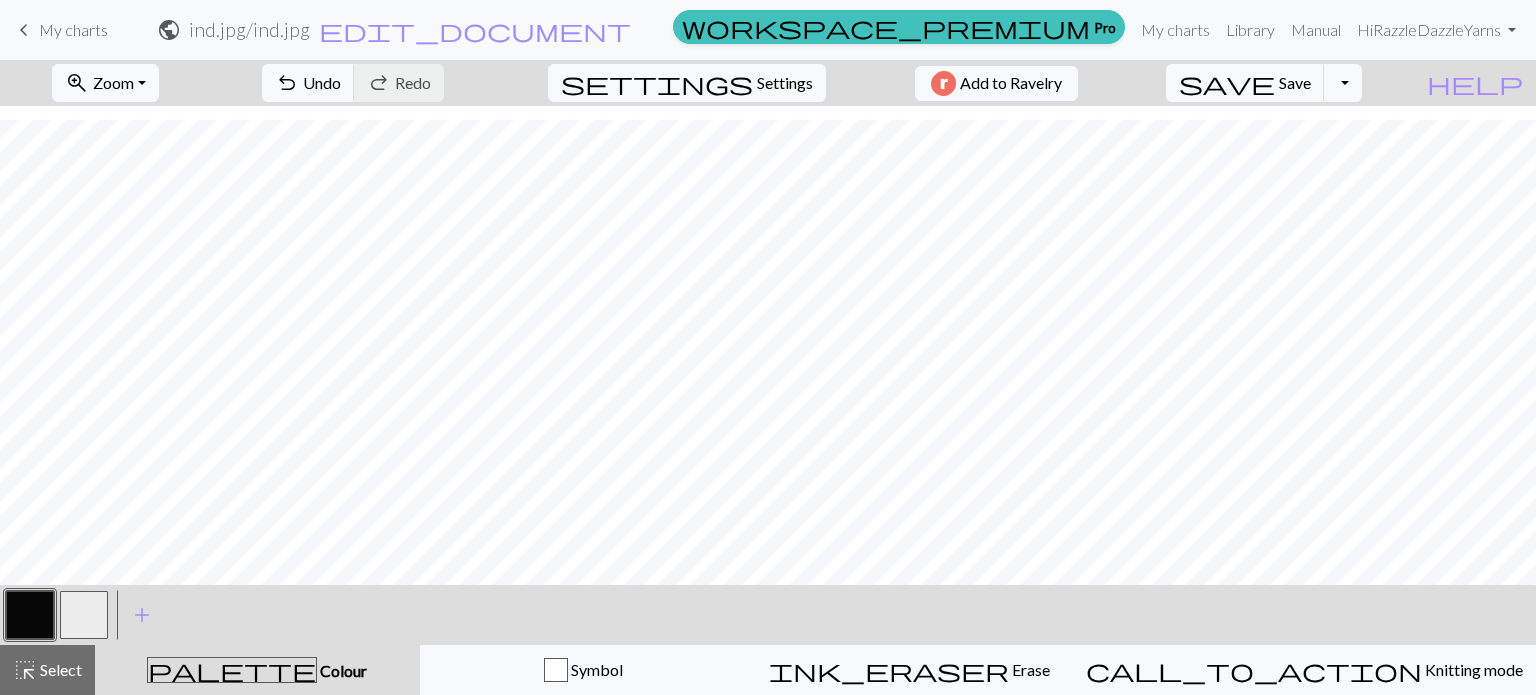 click at bounding box center (30, 615) 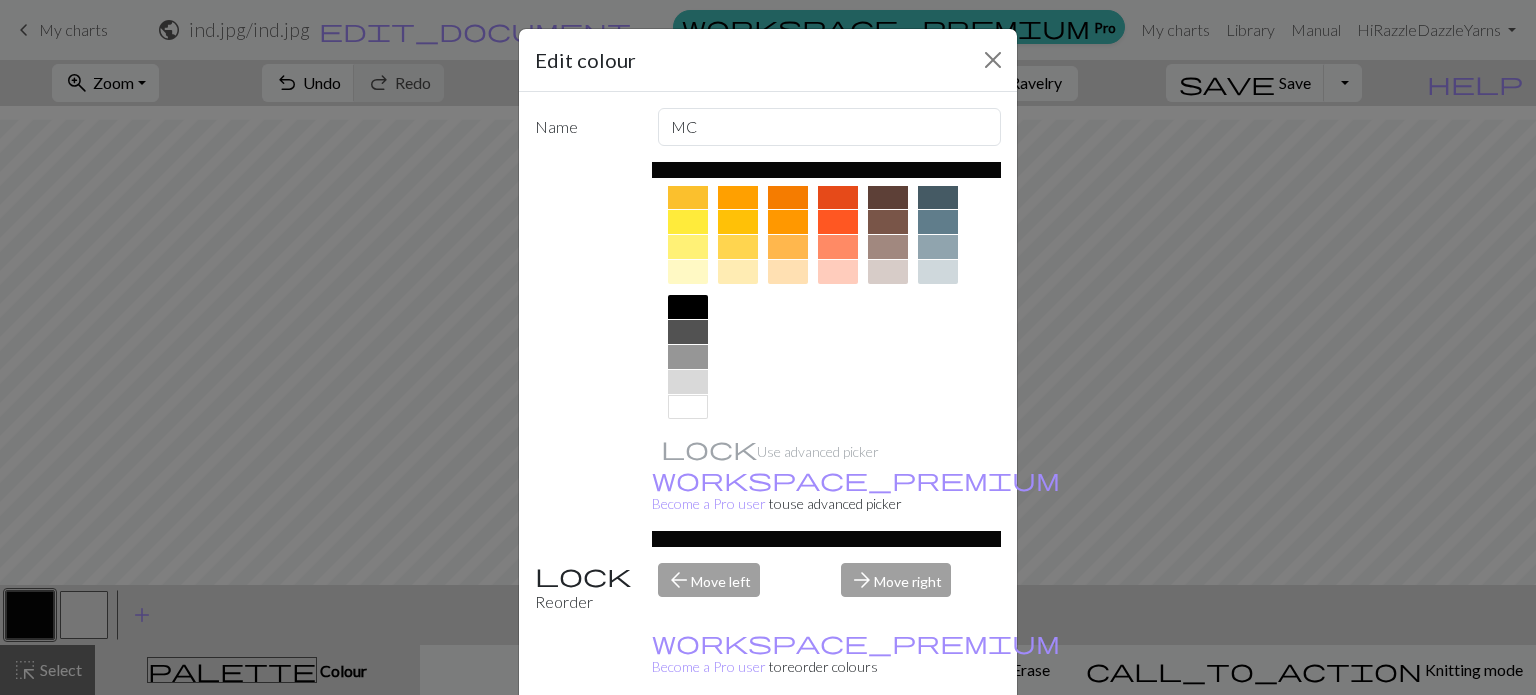 scroll, scrollTop: 322, scrollLeft: 0, axis: vertical 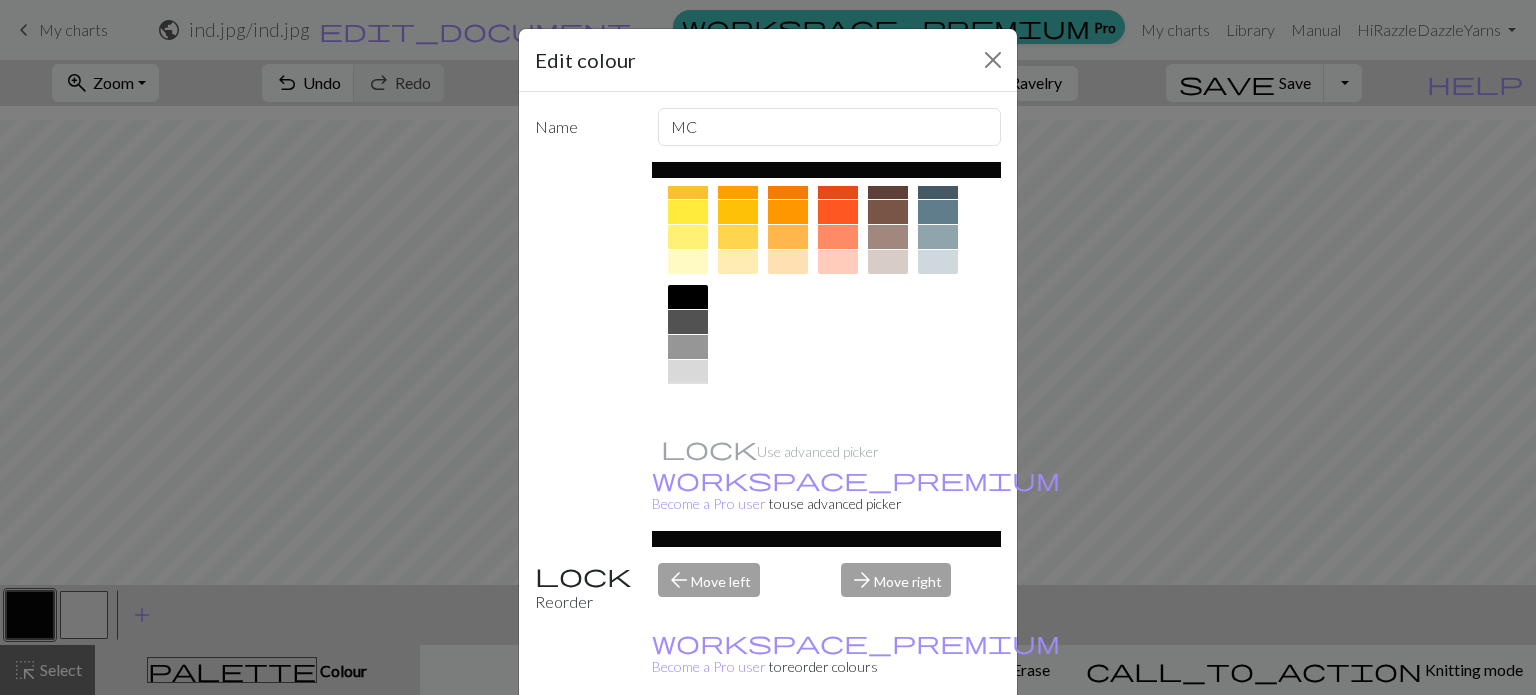 click at bounding box center [688, 397] 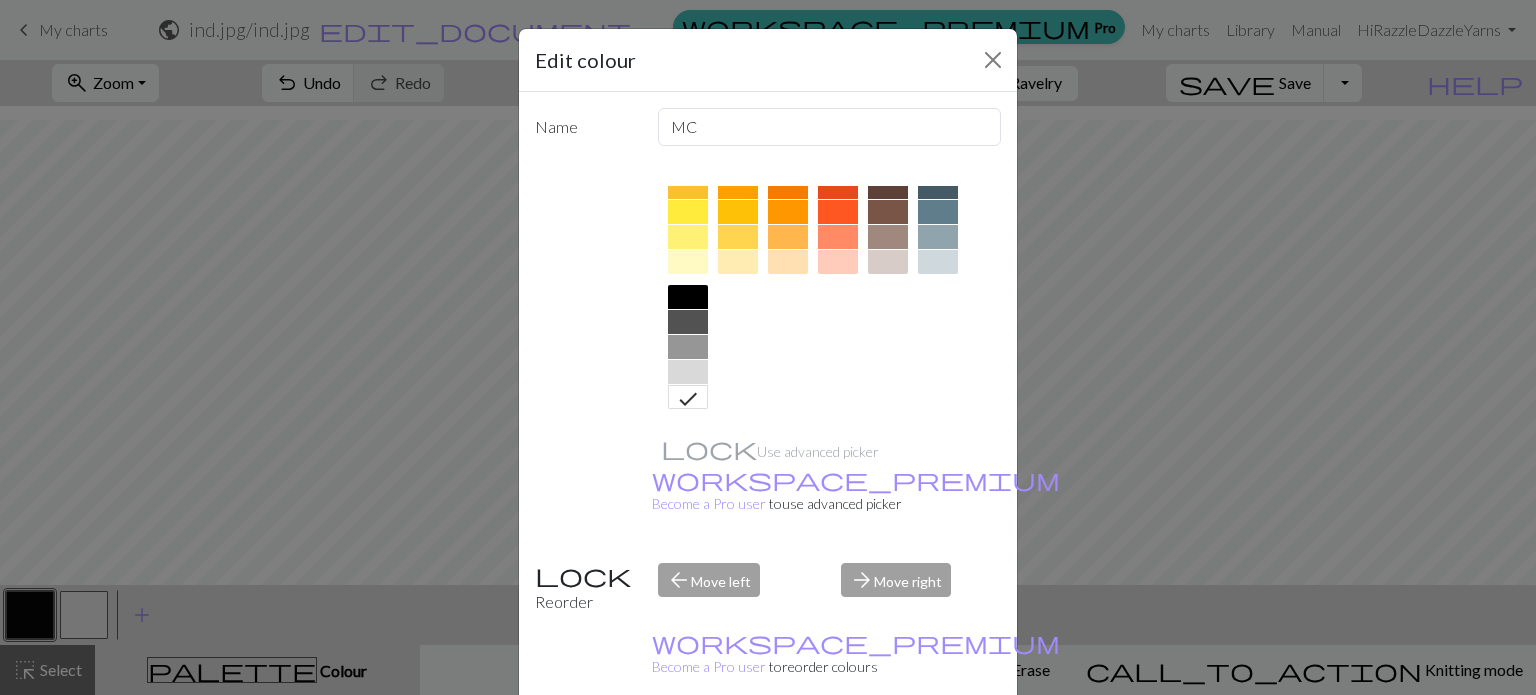 click on "Done" at bounding box center (888, 746) 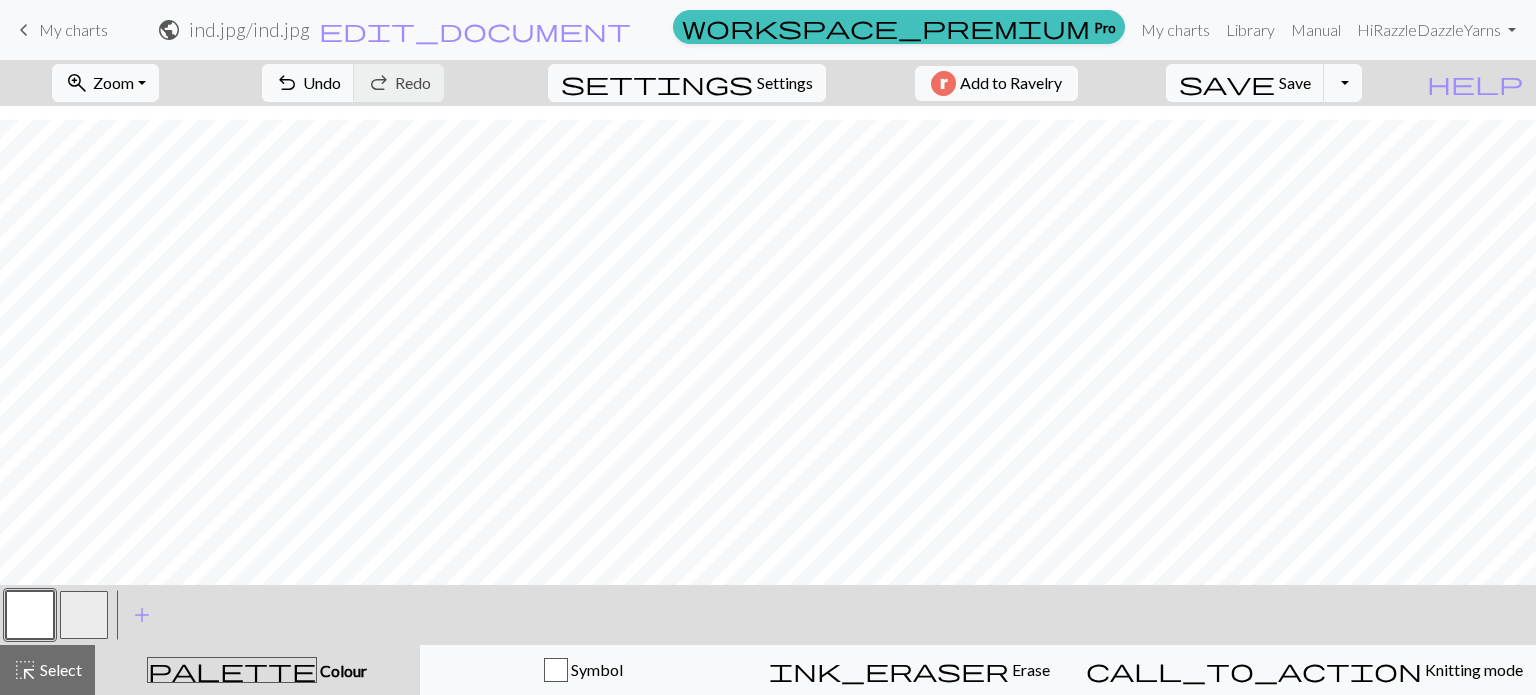click at bounding box center (84, 615) 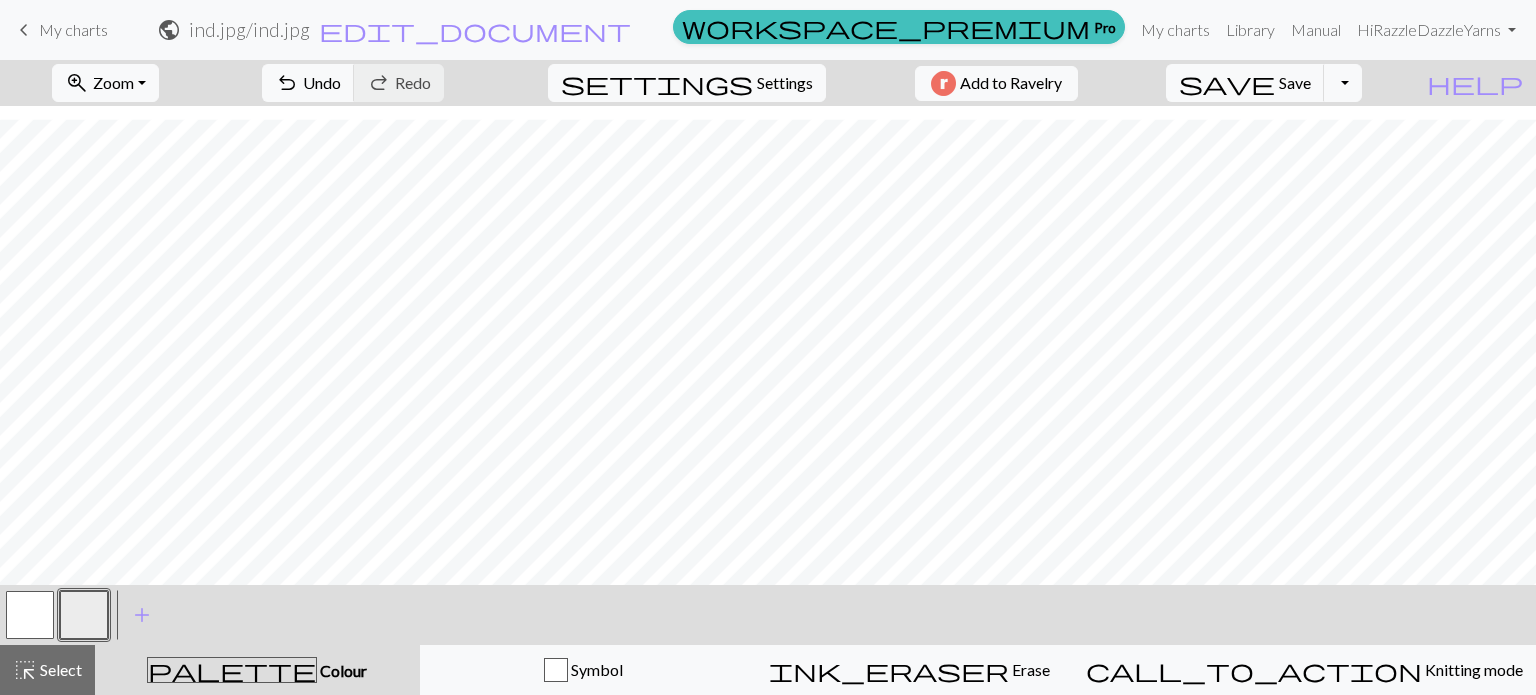click at bounding box center (84, 615) 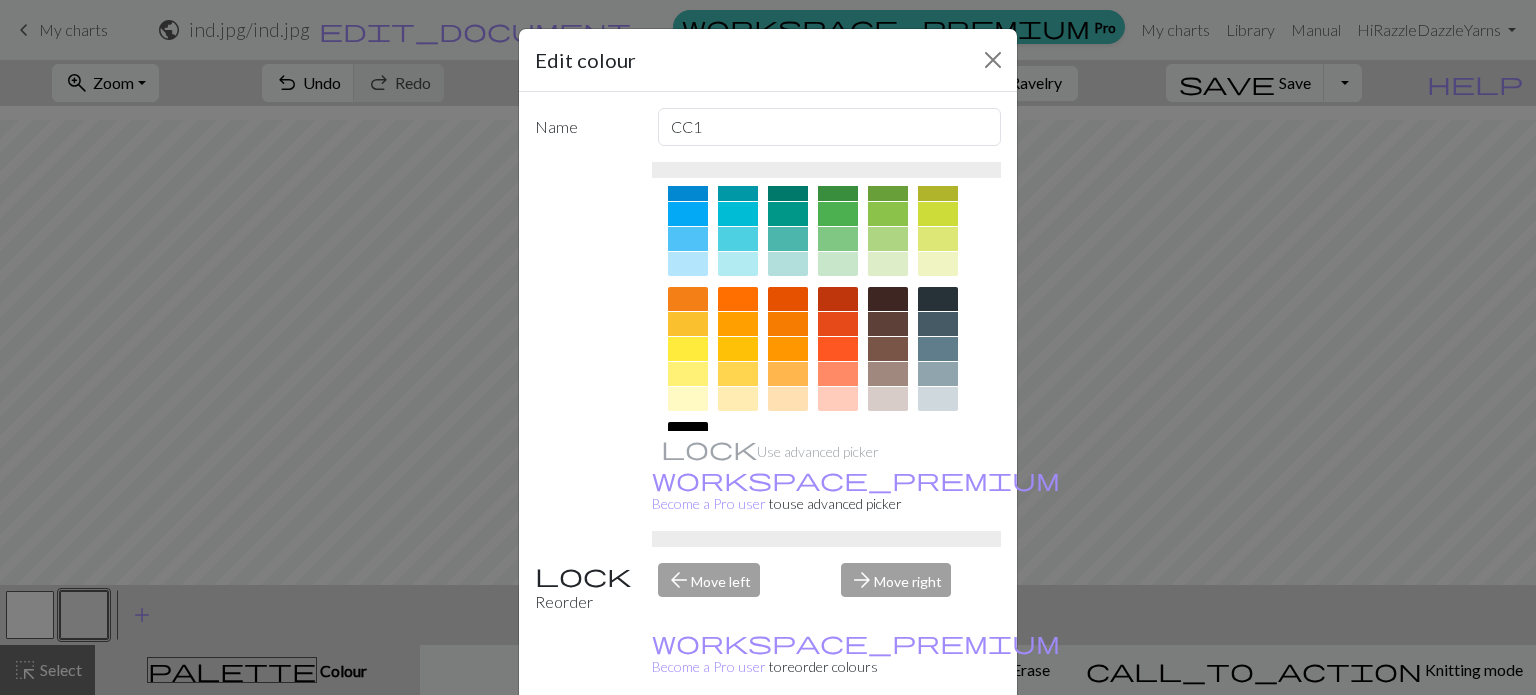 scroll, scrollTop: 200, scrollLeft: 0, axis: vertical 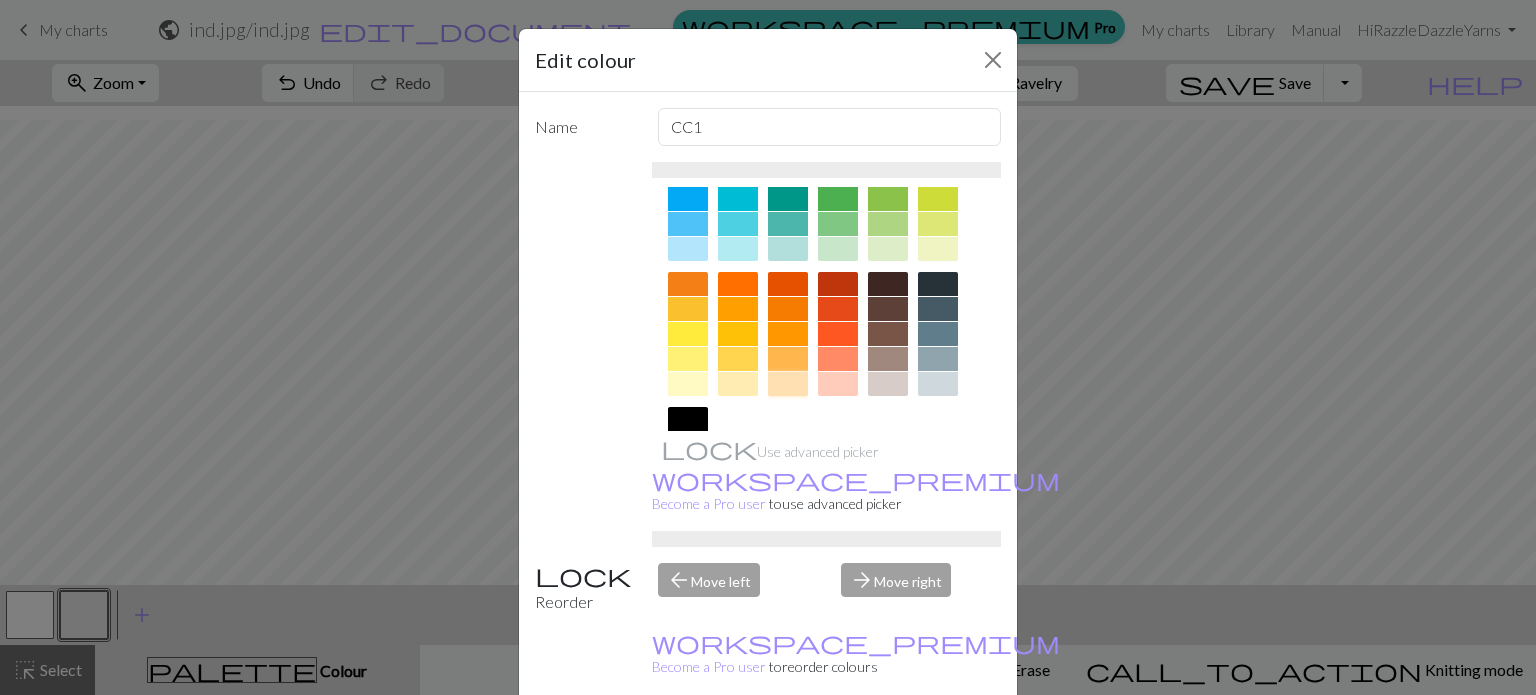 click at bounding box center (788, 384) 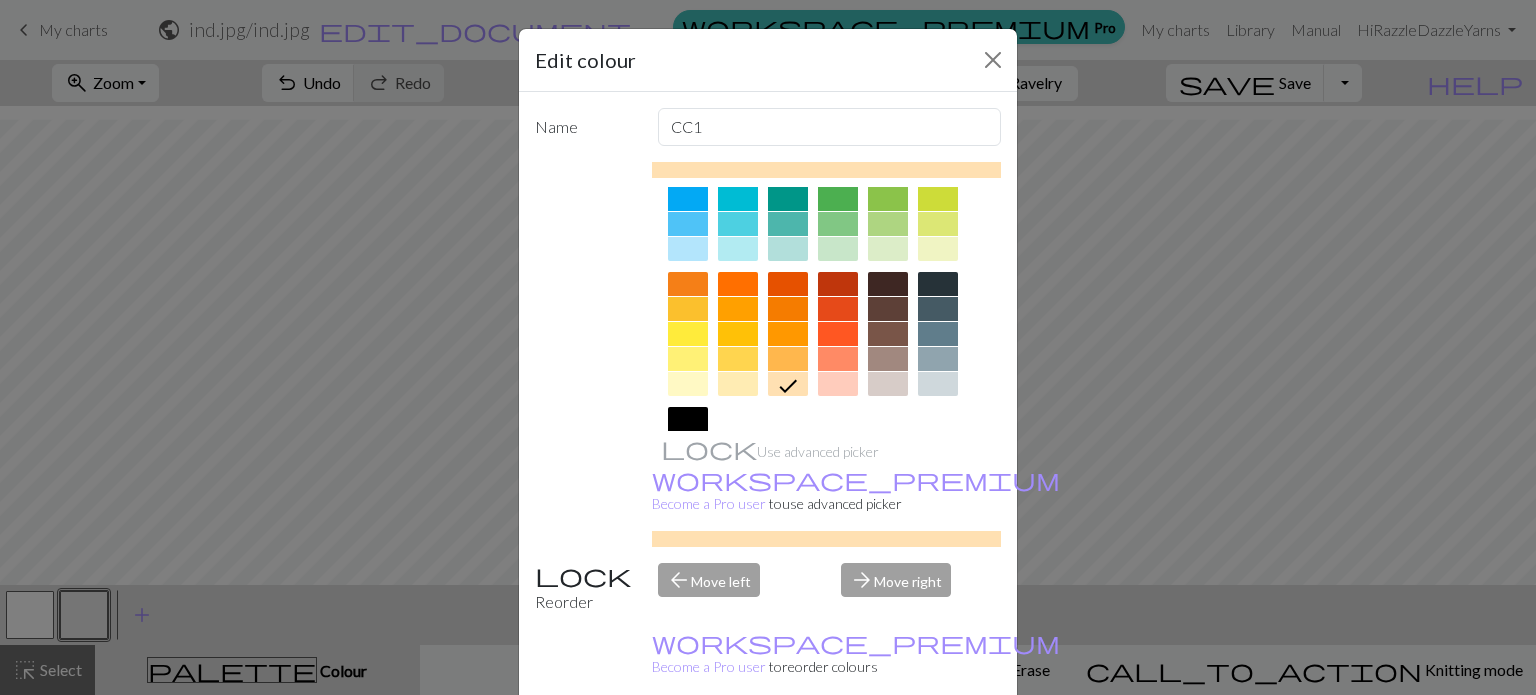 click on "Done" at bounding box center [888, 746] 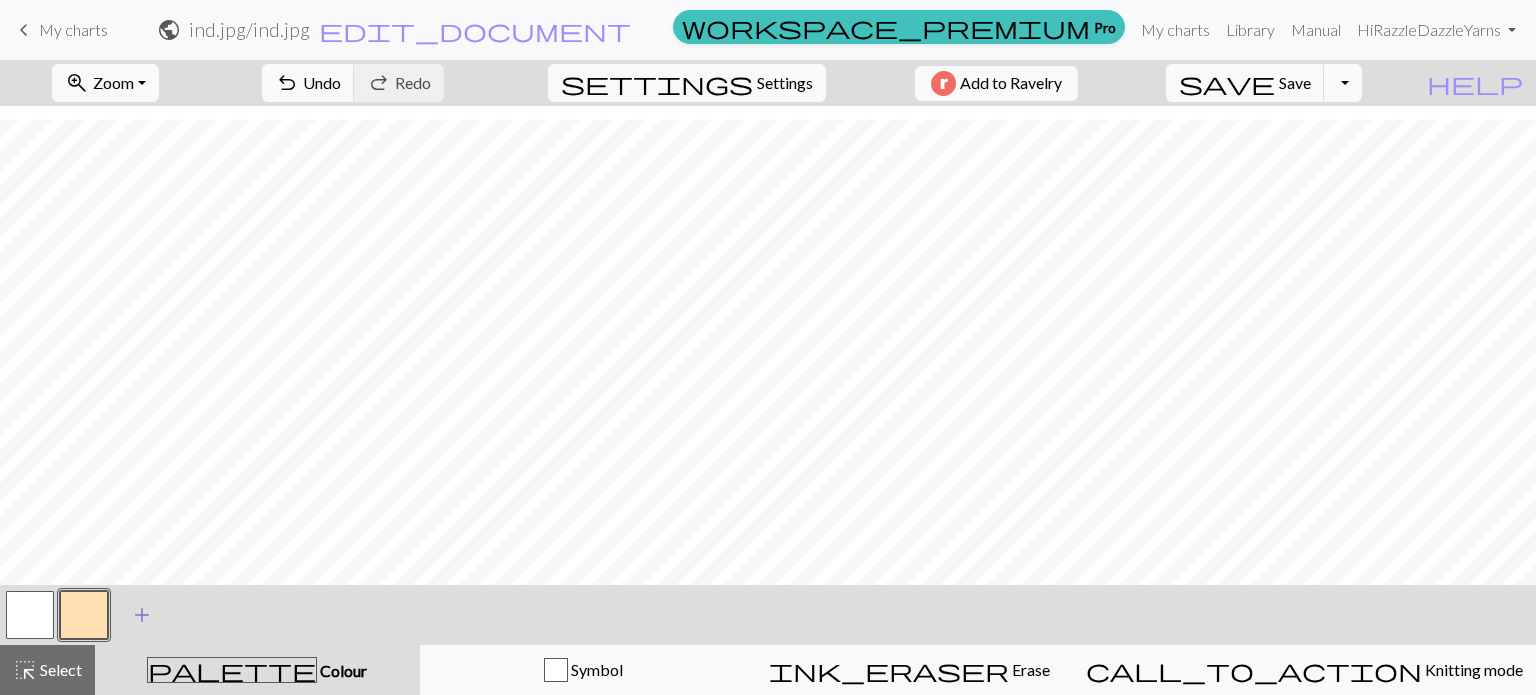click on "add" at bounding box center [142, 615] 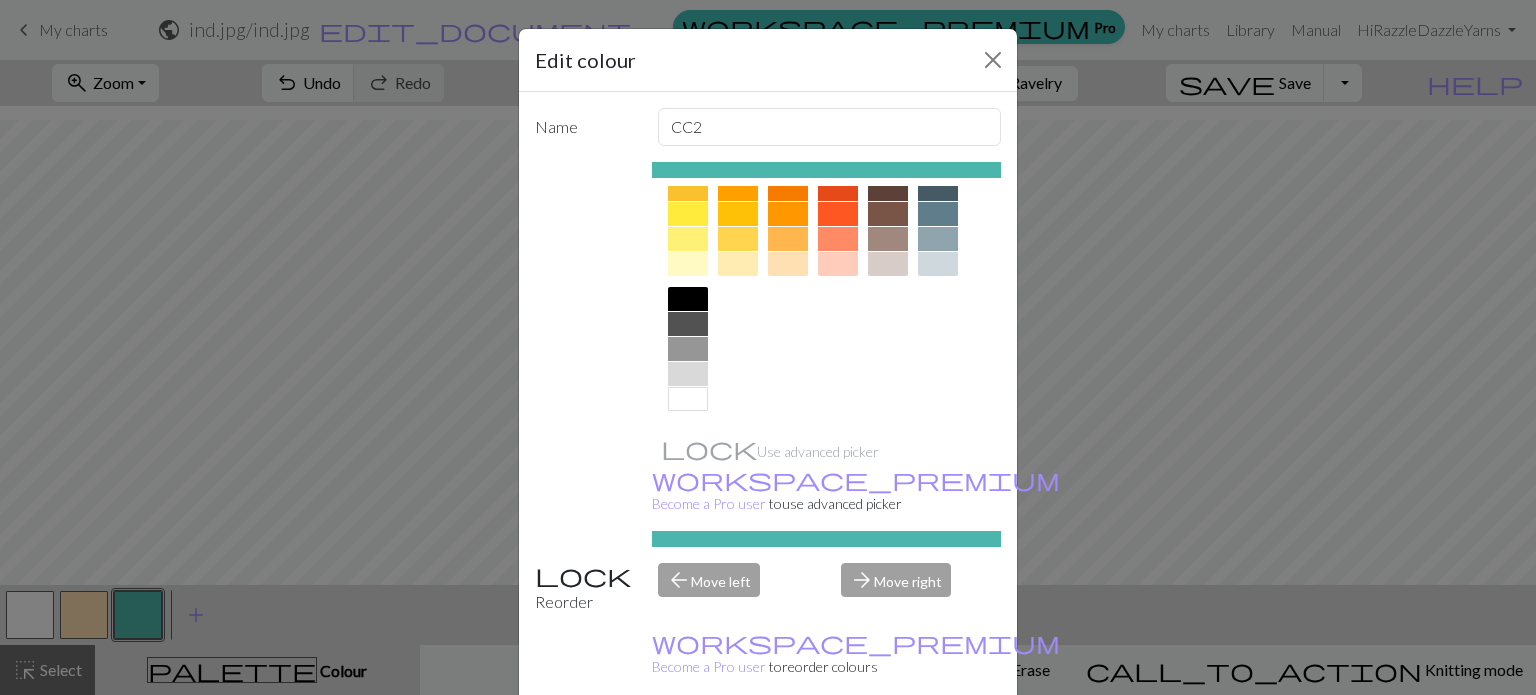 scroll, scrollTop: 322, scrollLeft: 0, axis: vertical 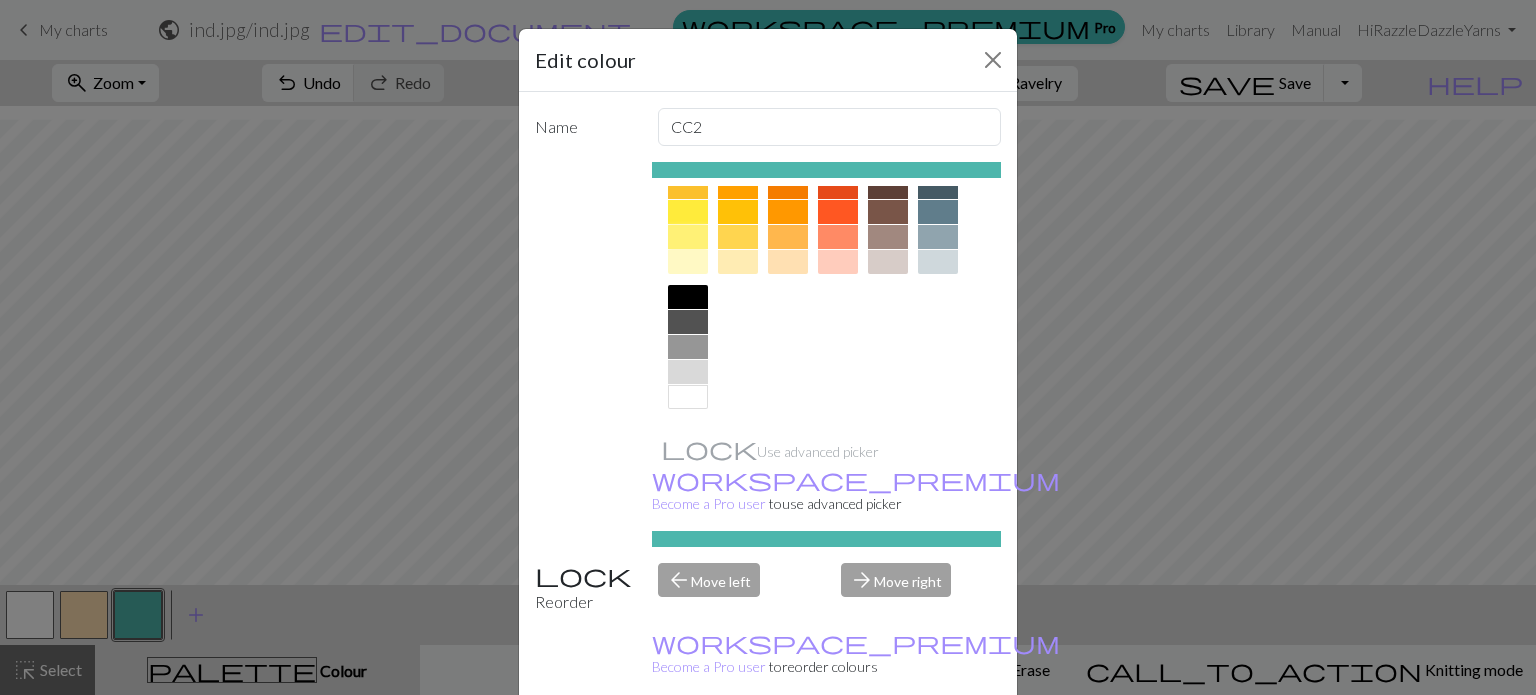 click at bounding box center (688, 237) 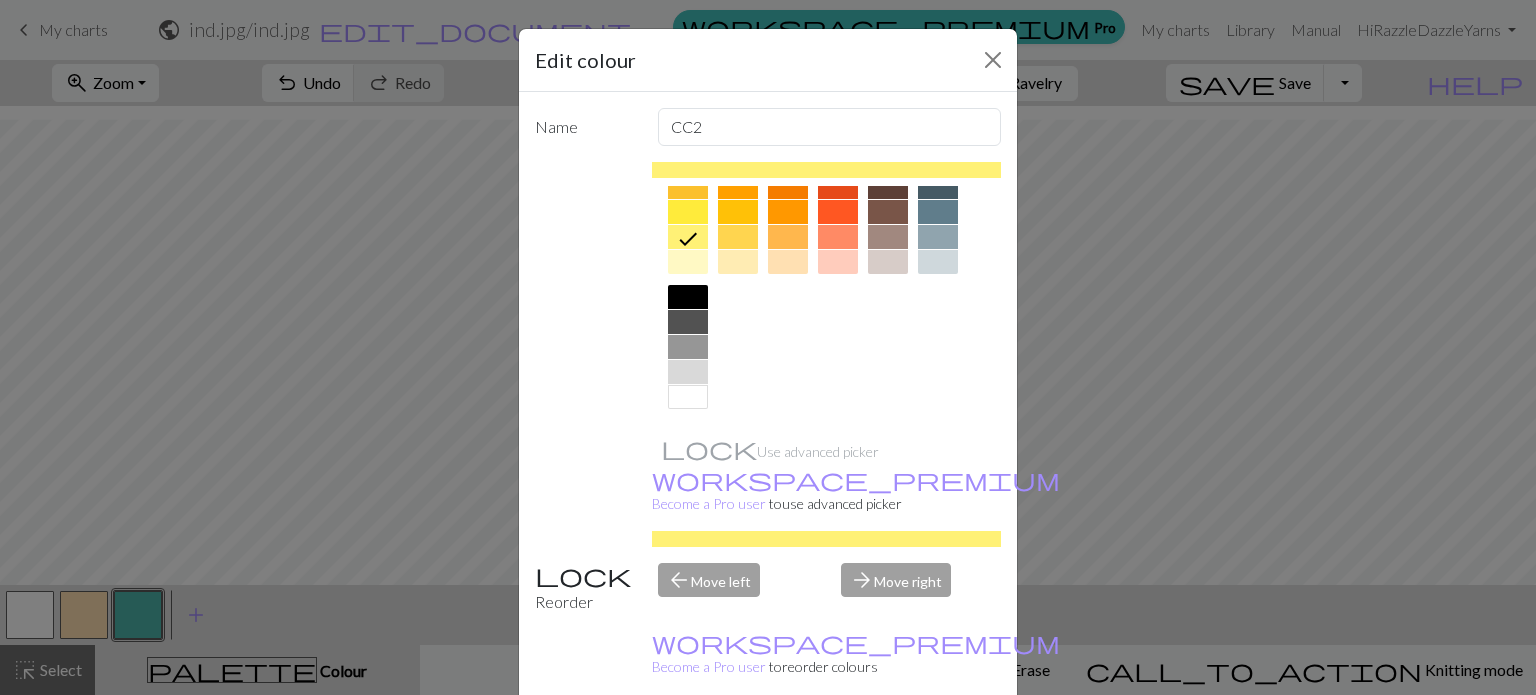 click on "Done" at bounding box center [888, 746] 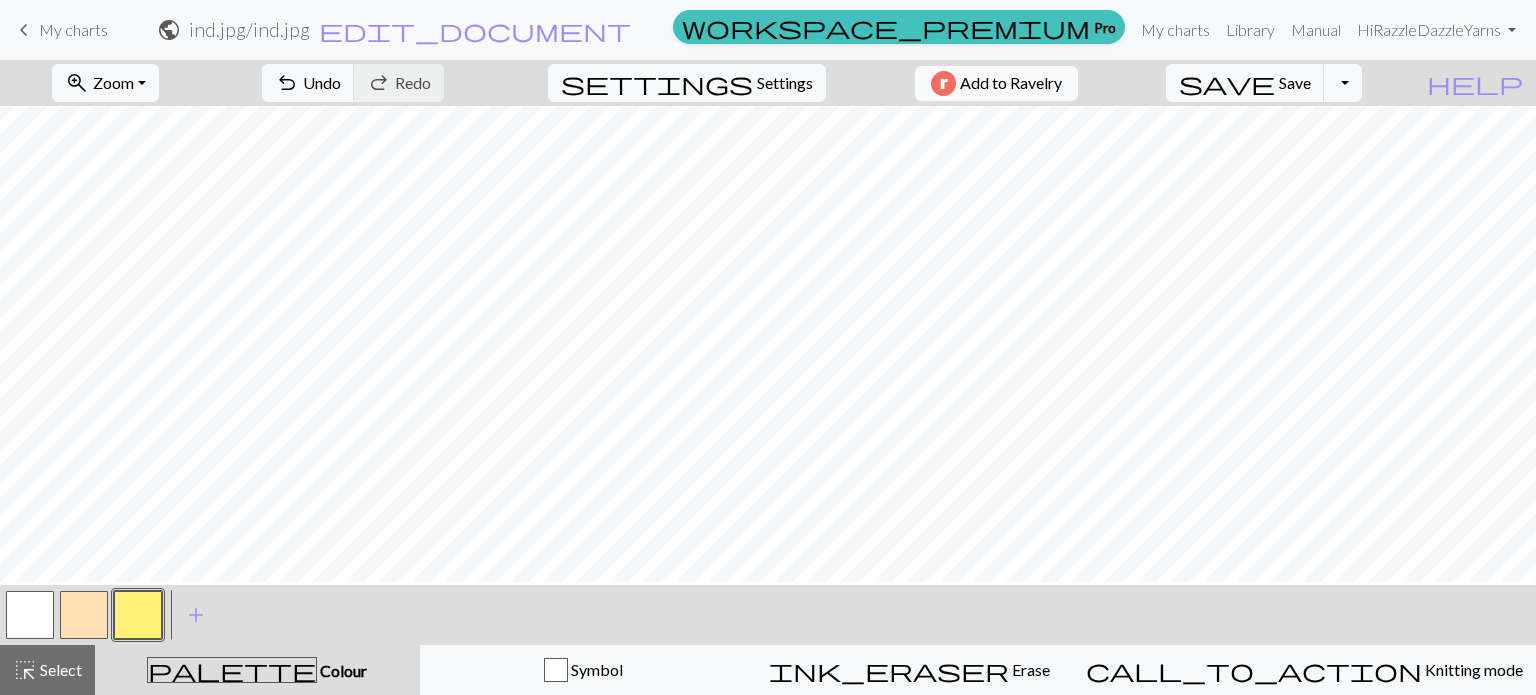 scroll, scrollTop: 152, scrollLeft: 0, axis: vertical 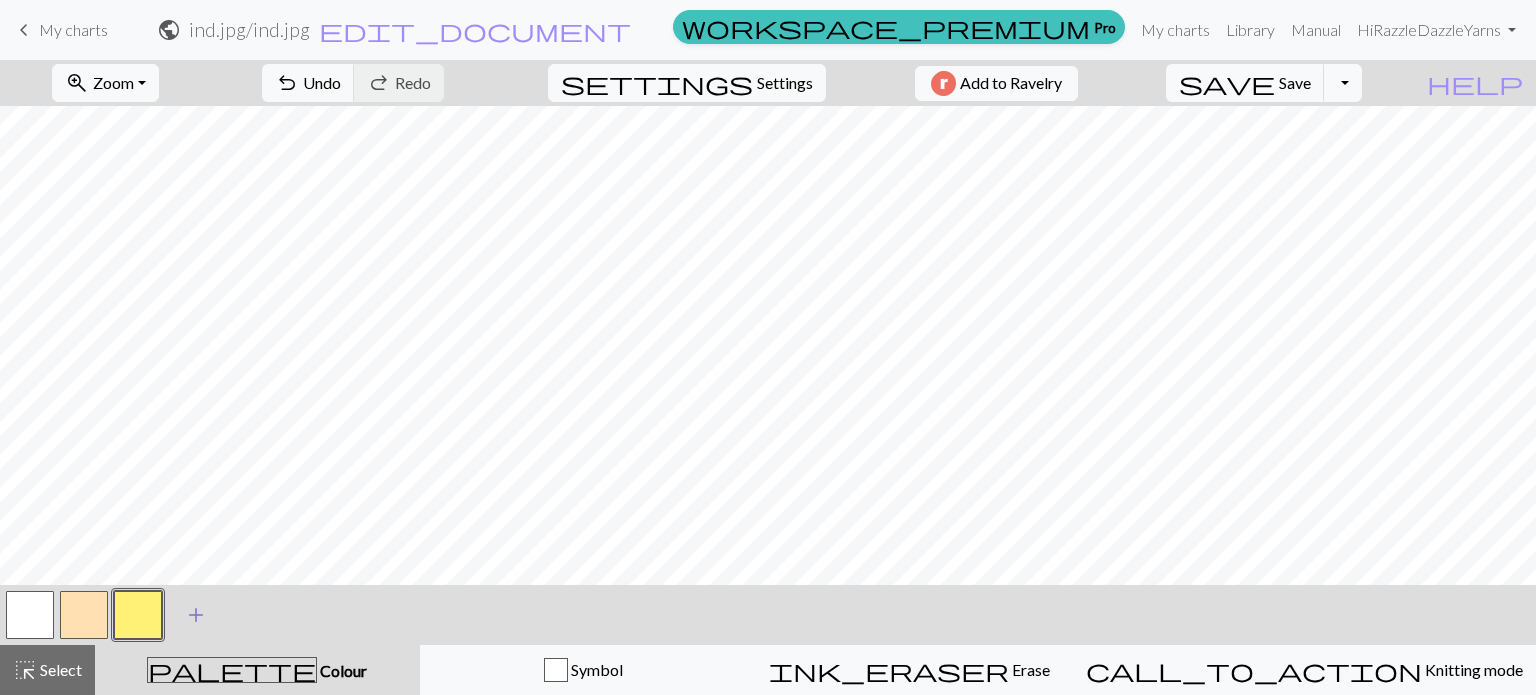 click on "add" at bounding box center (196, 615) 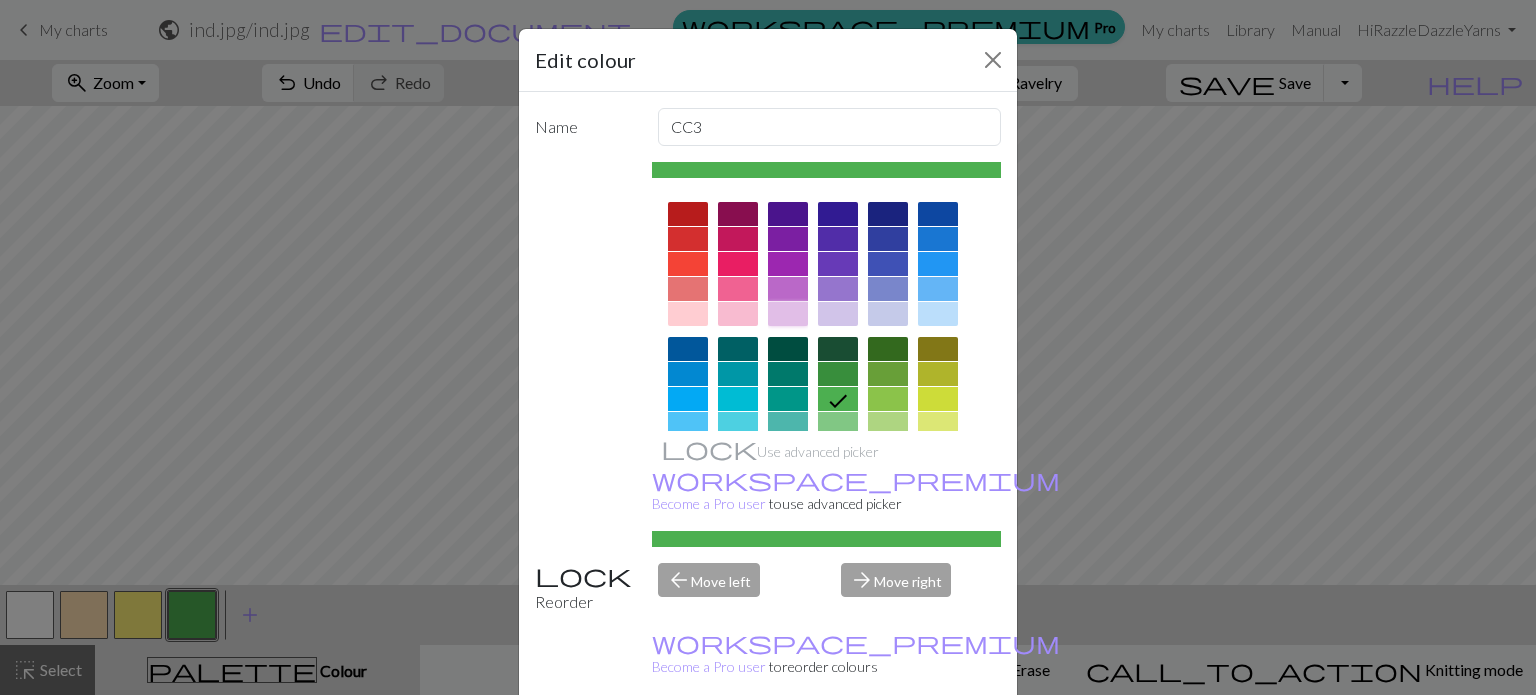click at bounding box center (788, 314) 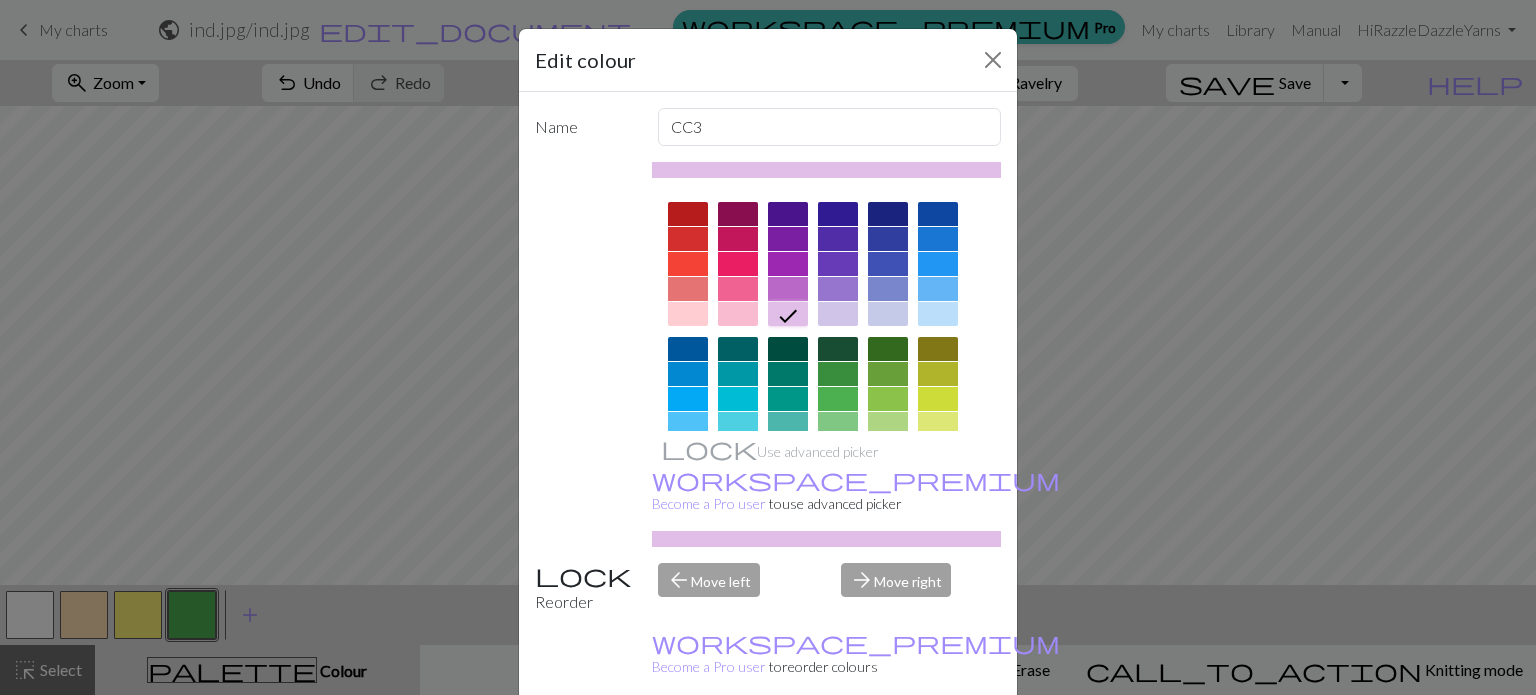 click on "Done" at bounding box center (888, 746) 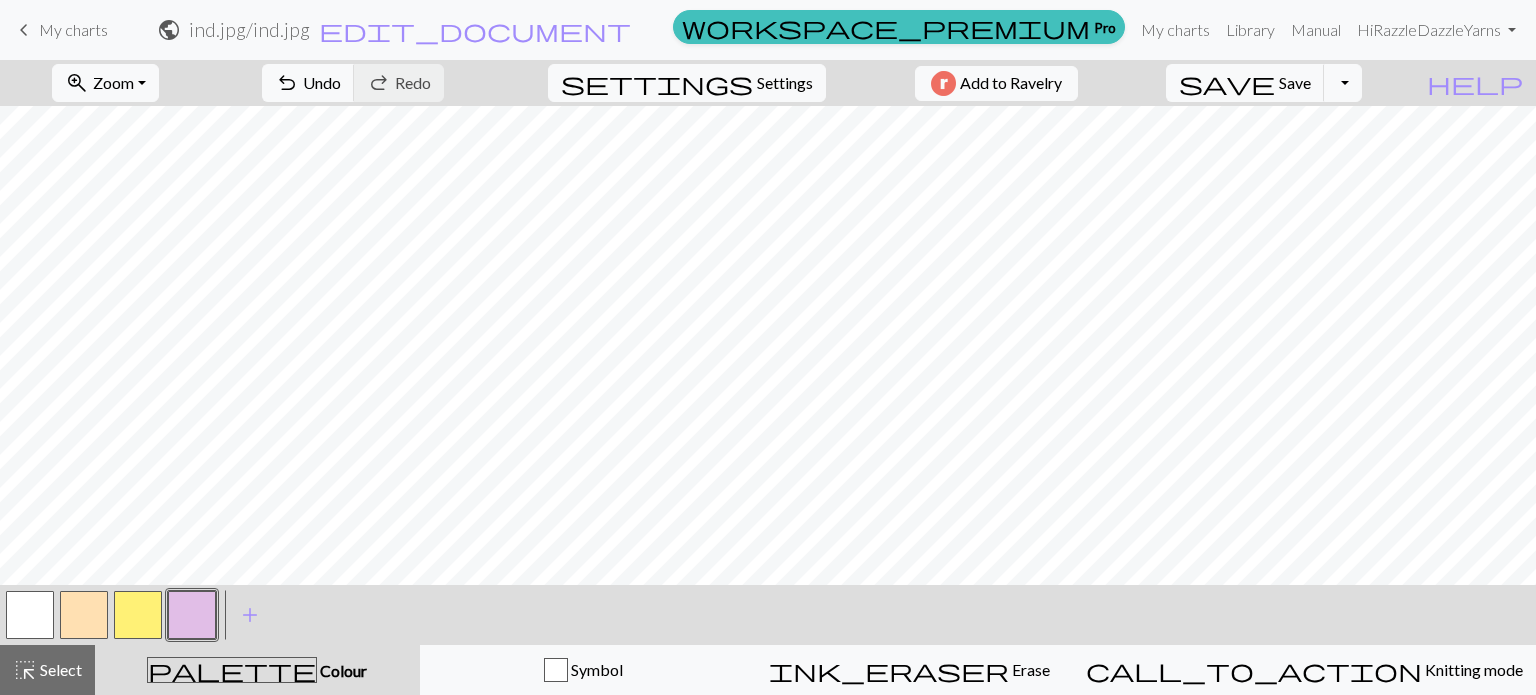 scroll, scrollTop: 328, scrollLeft: 0, axis: vertical 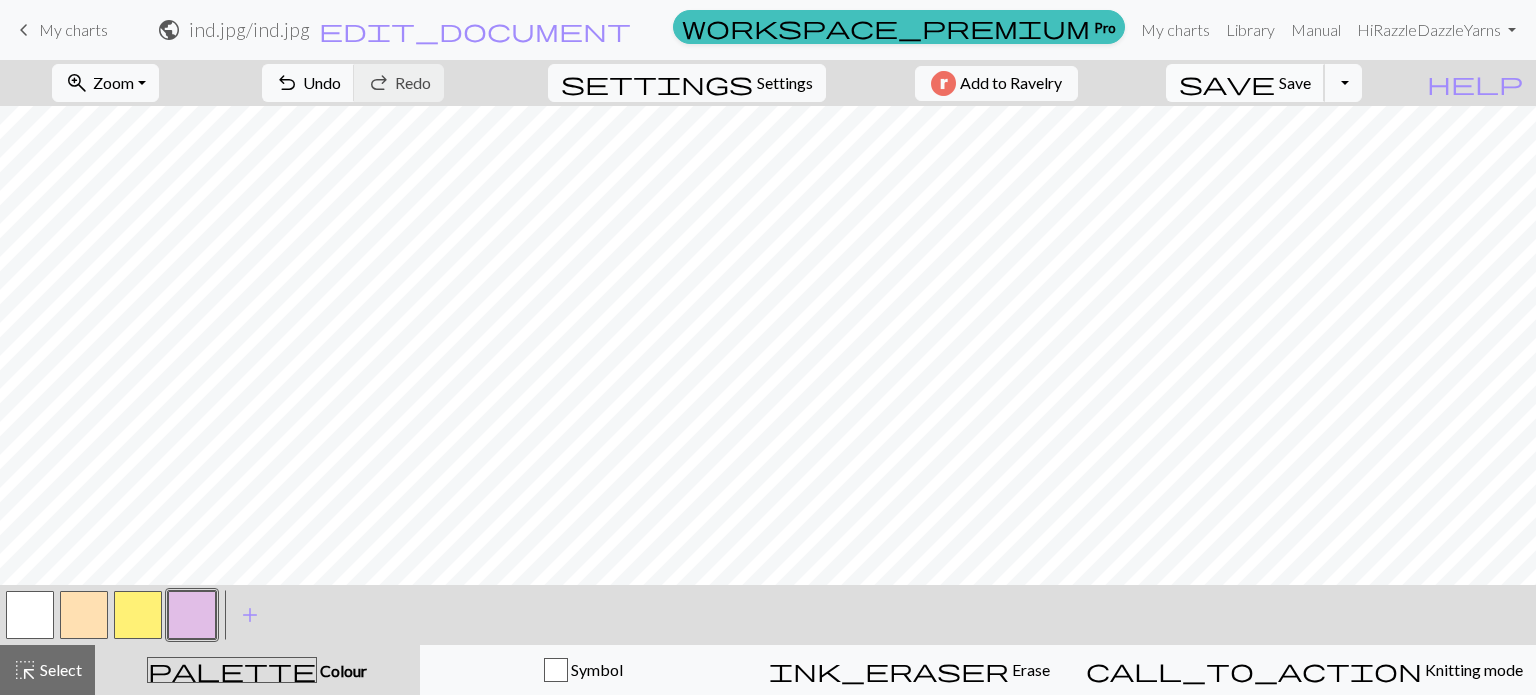 click on "Save" at bounding box center [1295, 82] 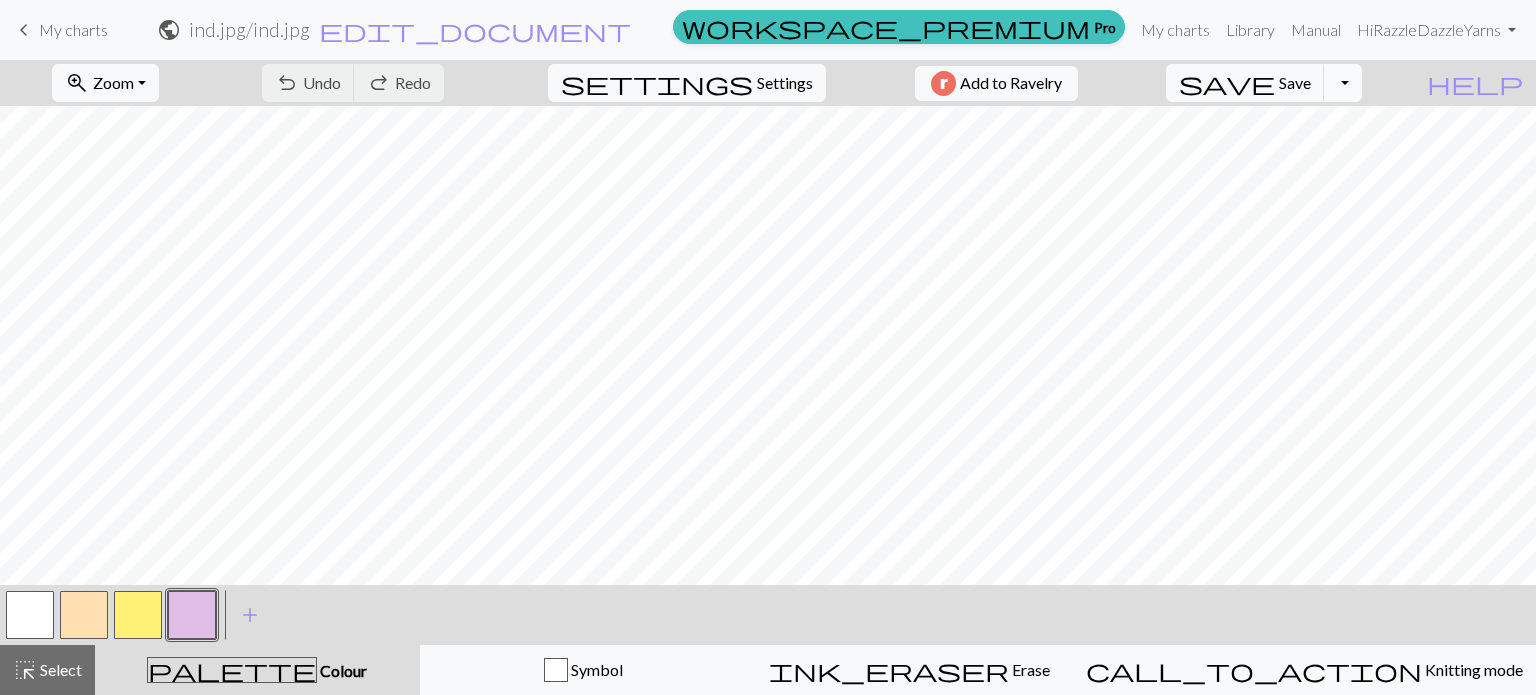 click on "Toggle Dropdown" at bounding box center [1343, 83] 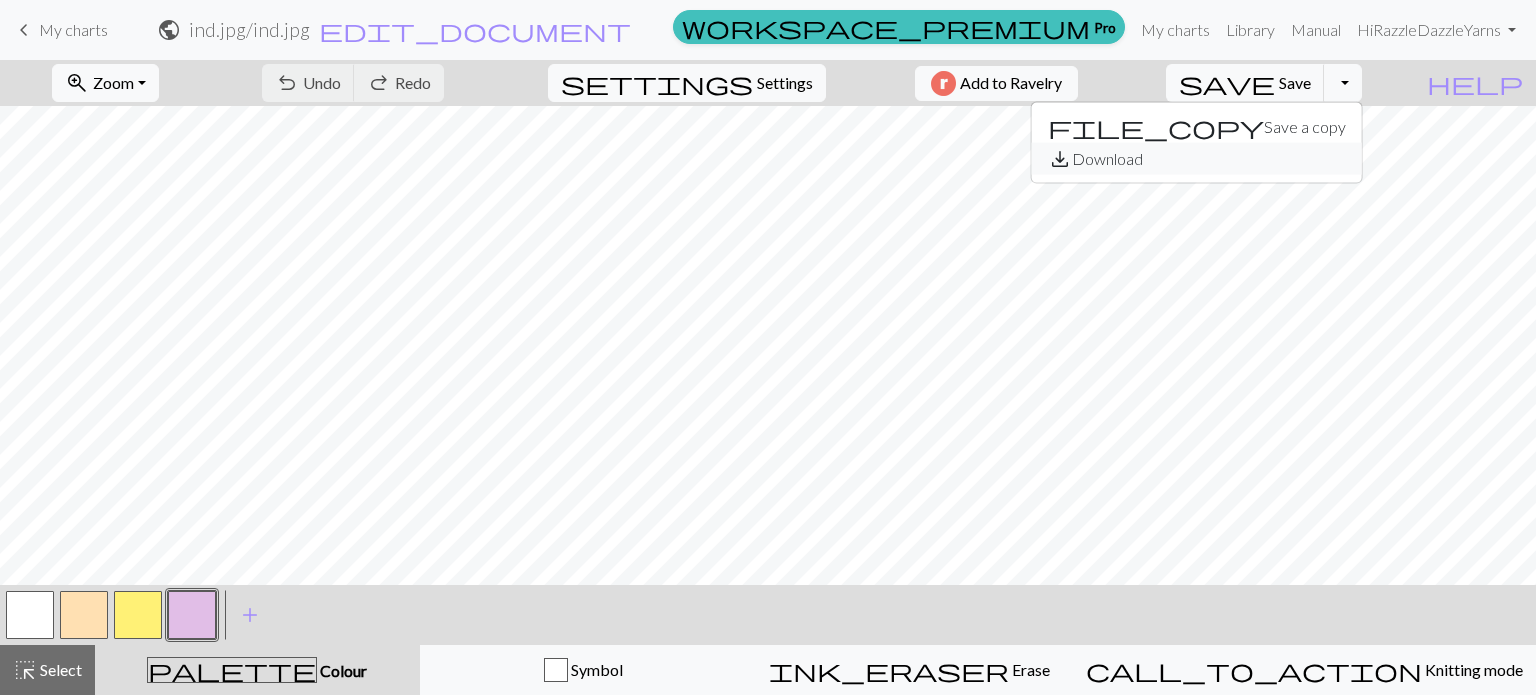 click on "save_alt  Download" at bounding box center [1197, 159] 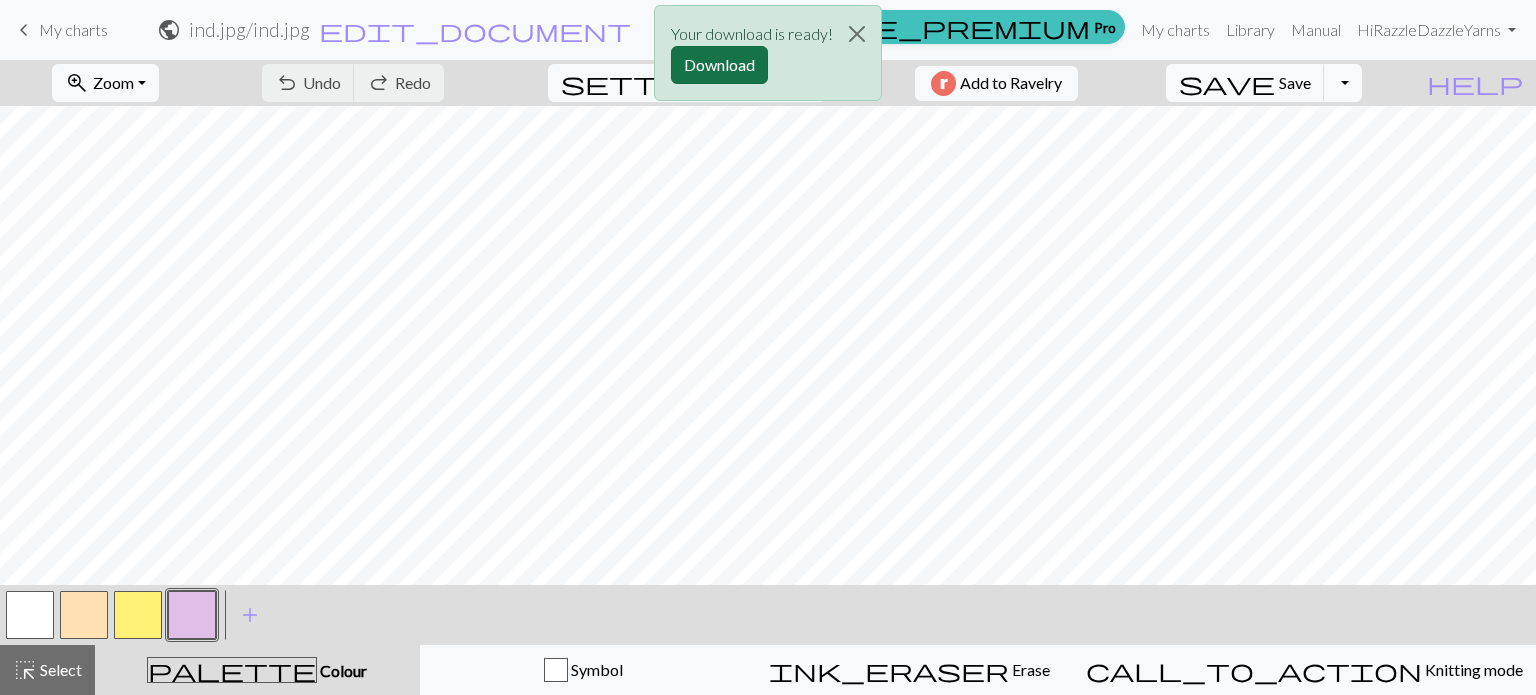 click on "Download" at bounding box center [719, 65] 